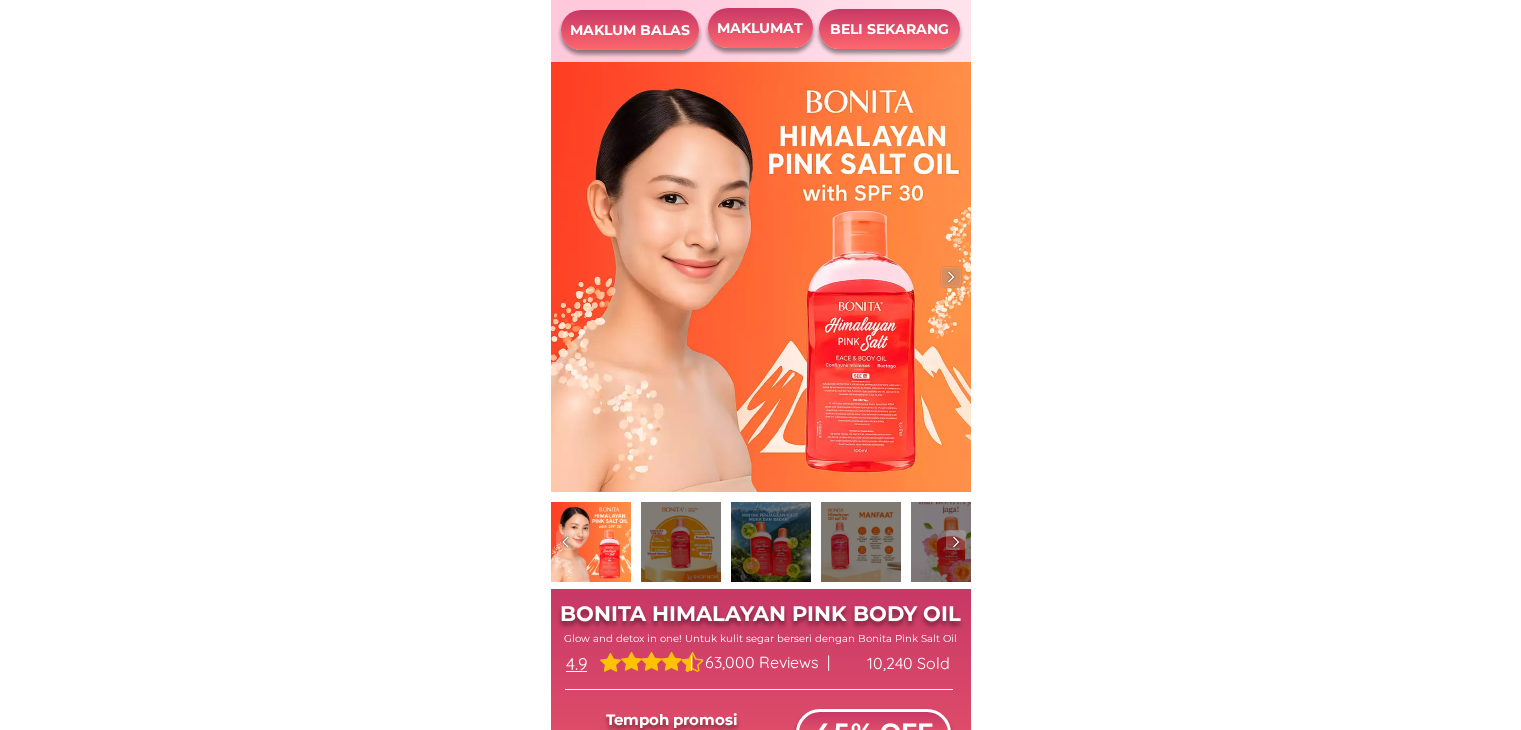 scroll, scrollTop: 0, scrollLeft: 0, axis: both 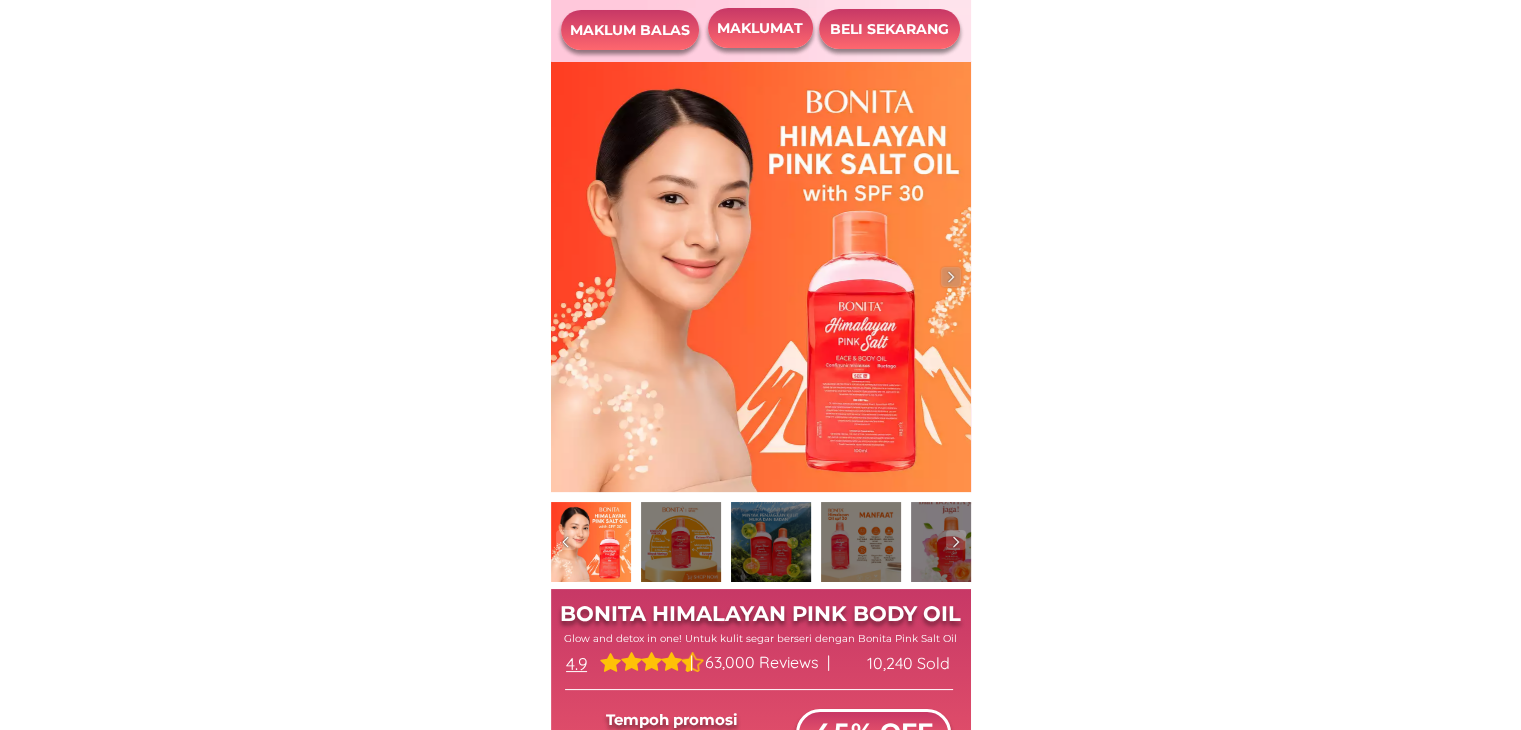 drag, startPoint x: 875, startPoint y: 16, endPoint x: 1, endPoint y: 0, distance: 874.1464 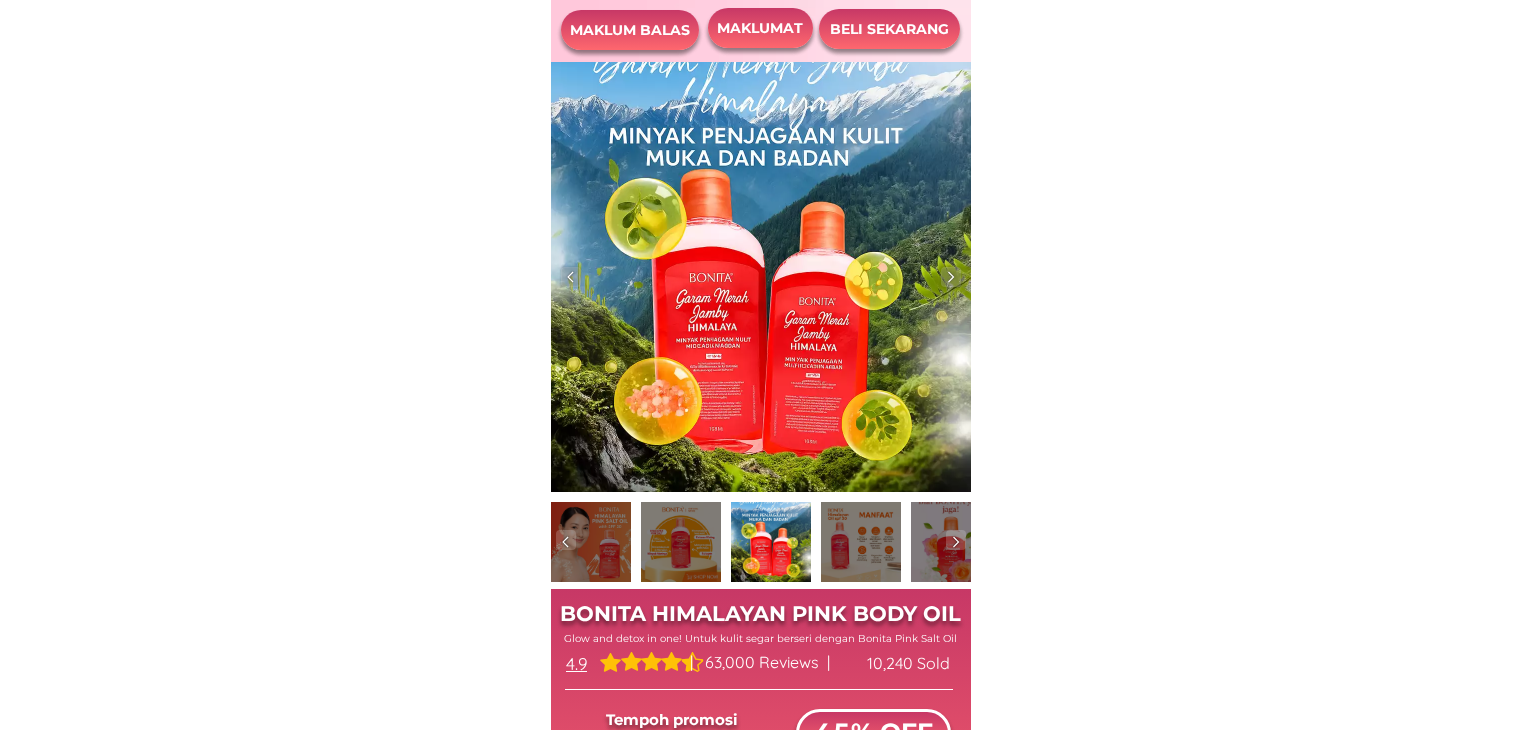 scroll, scrollTop: 8128, scrollLeft: 0, axis: vertical 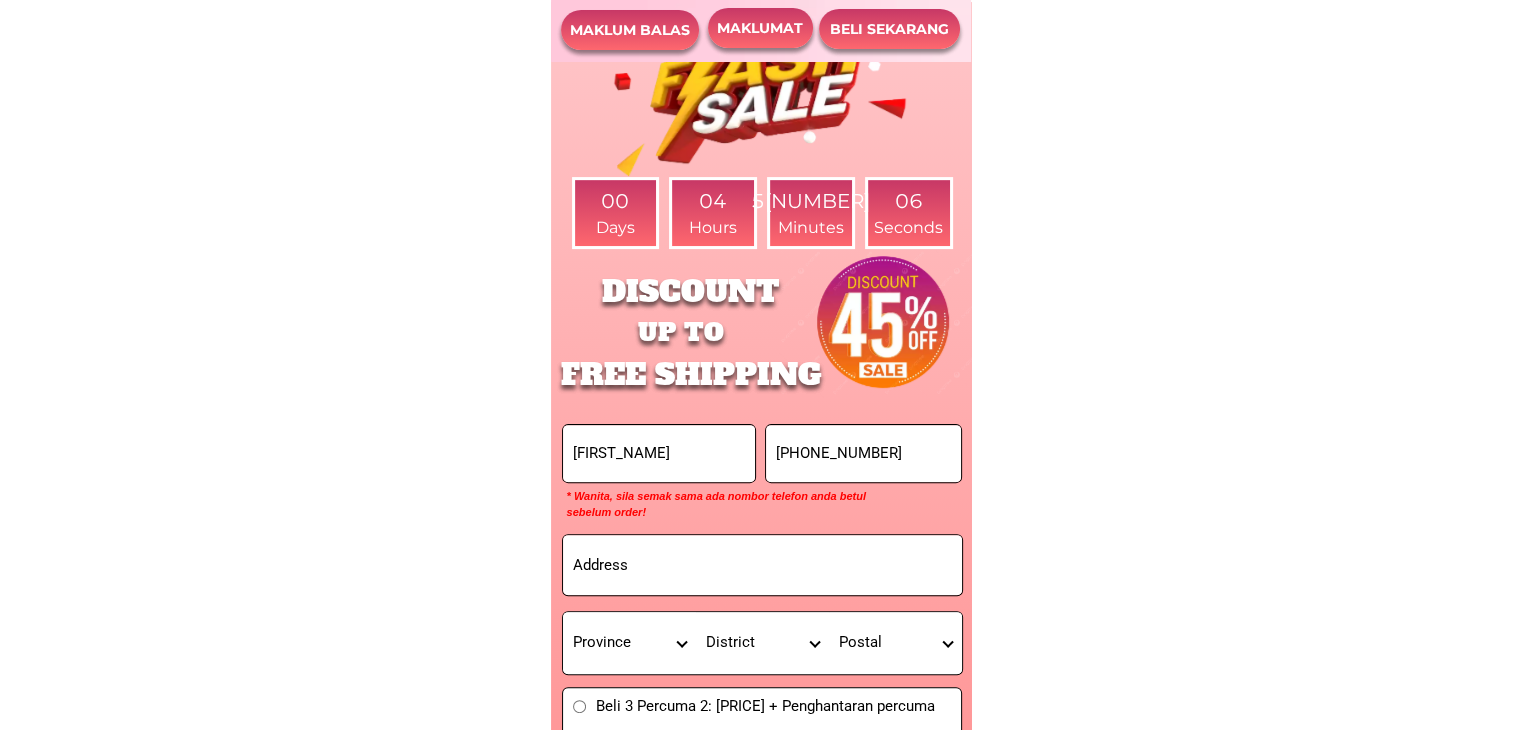 paste on "[POSTAL_CODE]   ,   [POSTAL_CODE], [STREET], [CITY], [POSTAL_CODE], [STATE], [CITY], [STATE]" 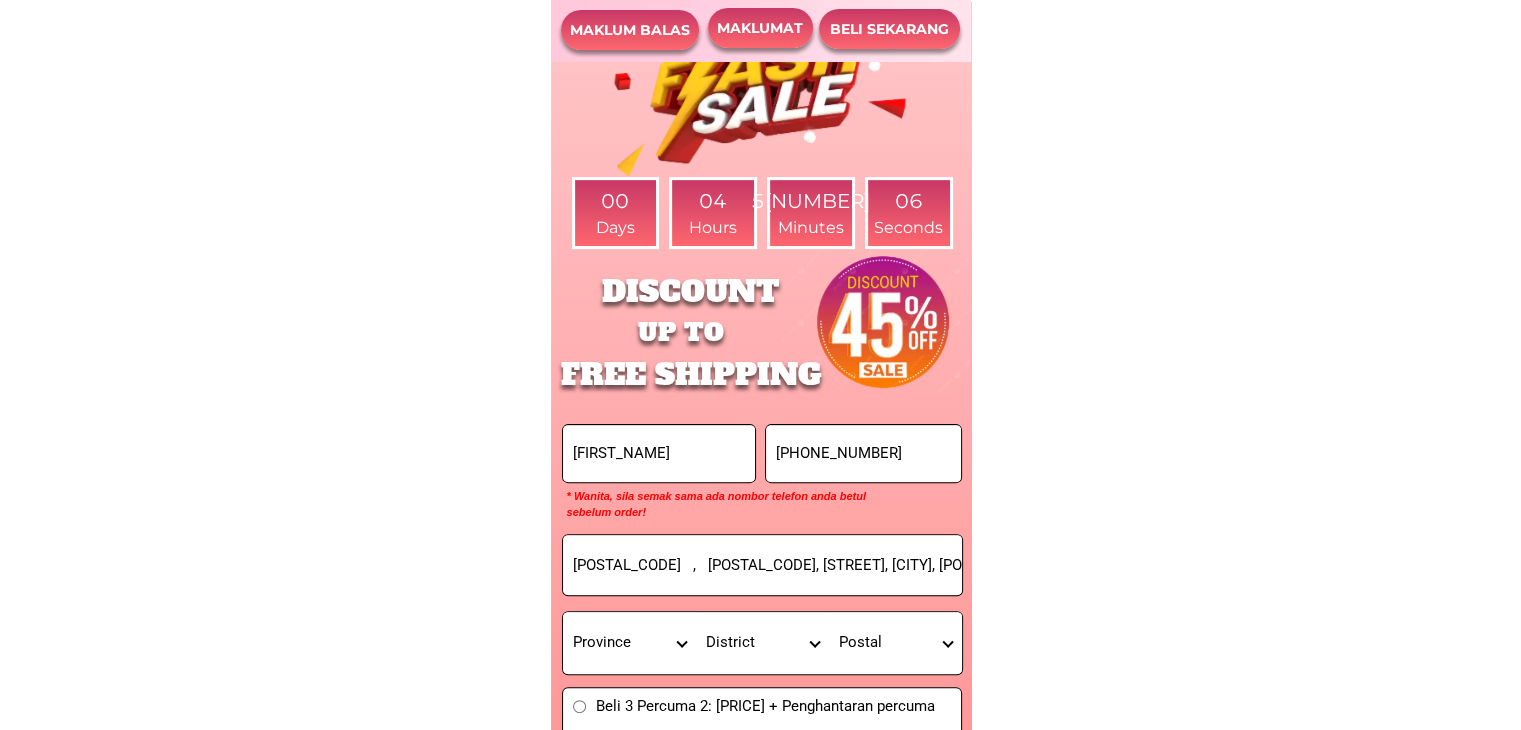 scroll, scrollTop: 0, scrollLeft: 122, axis: horizontal 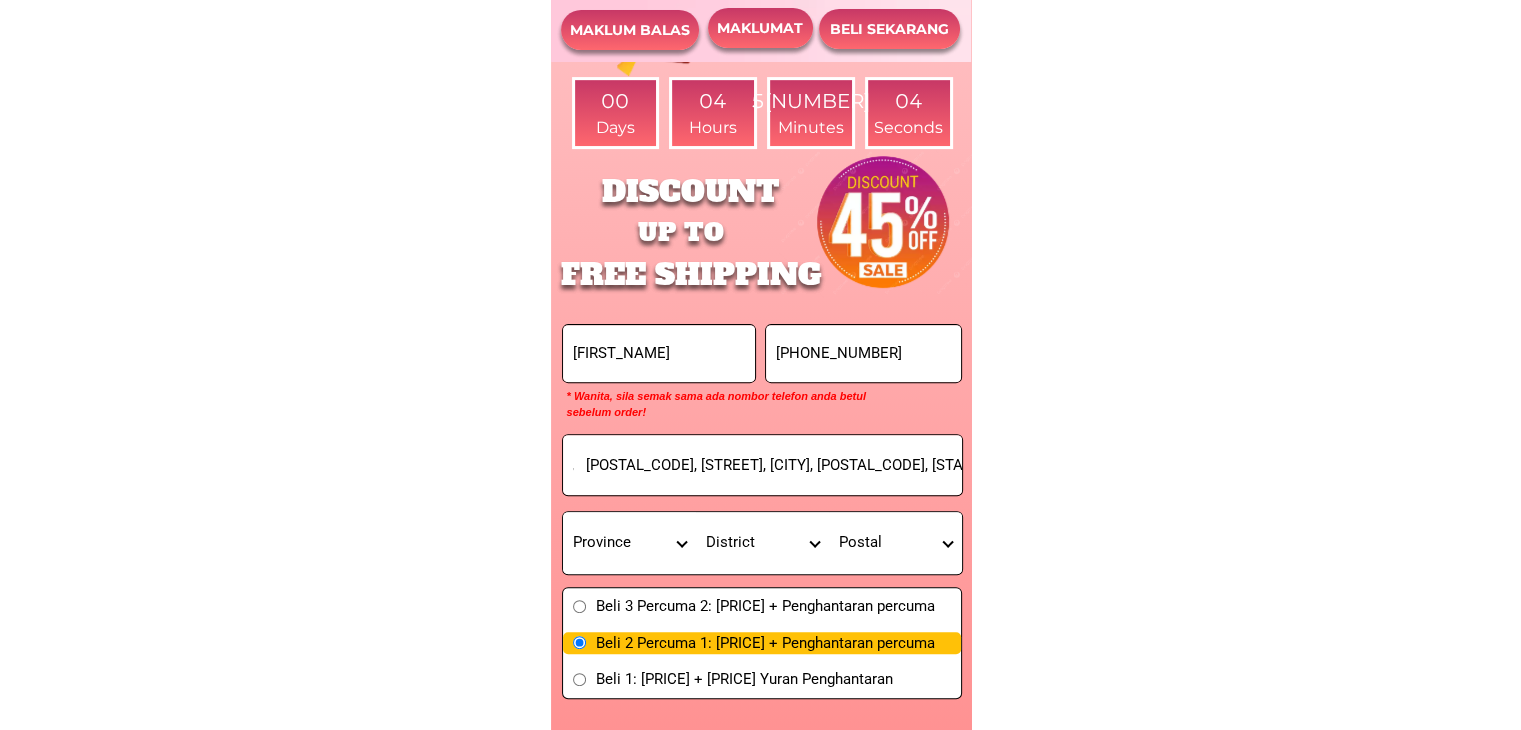 type on "[POSTAL_CODE]   ,   [POSTAL_CODE], [STREET], [CITY], [POSTAL_CODE], [STATE], [CITY], [STATE]" 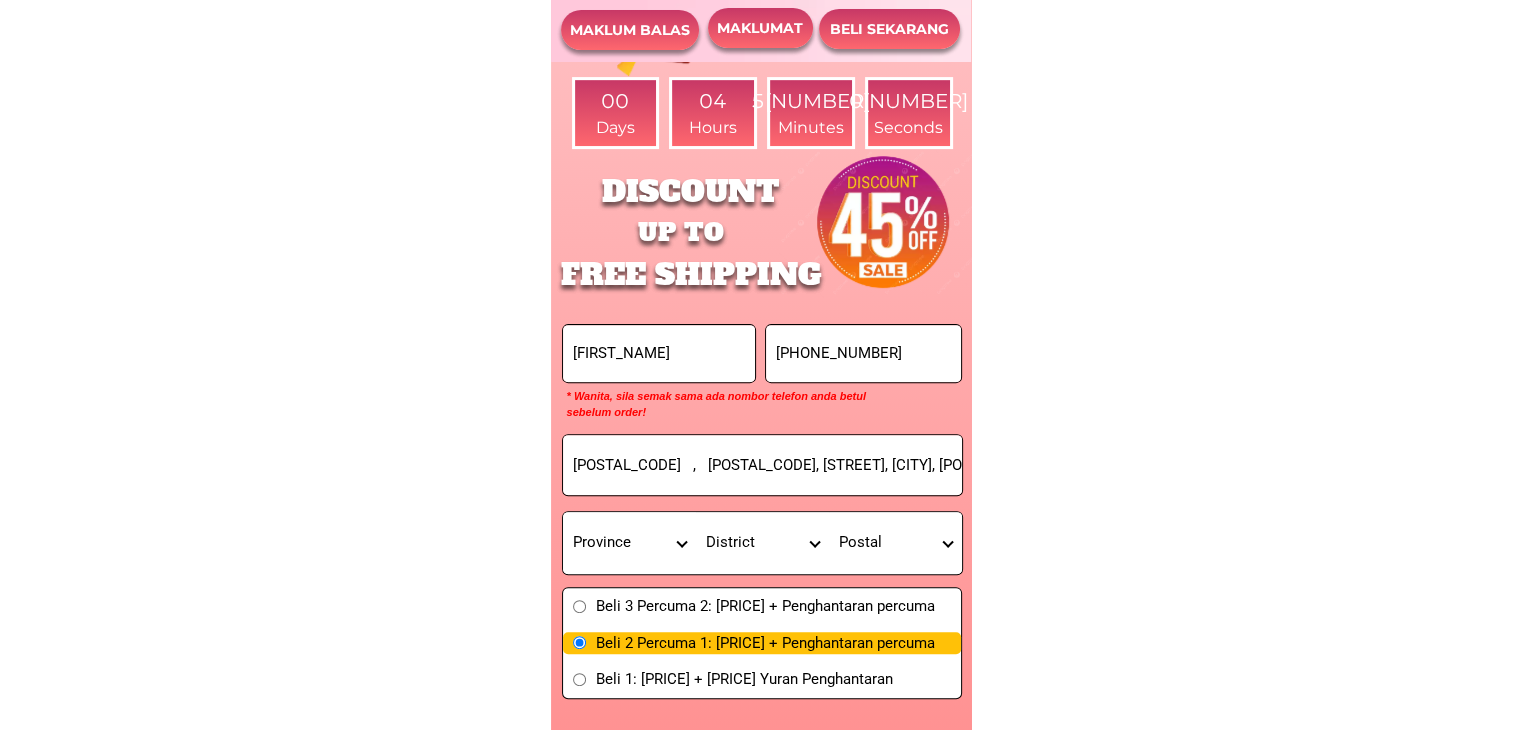 select on "[HASH]" 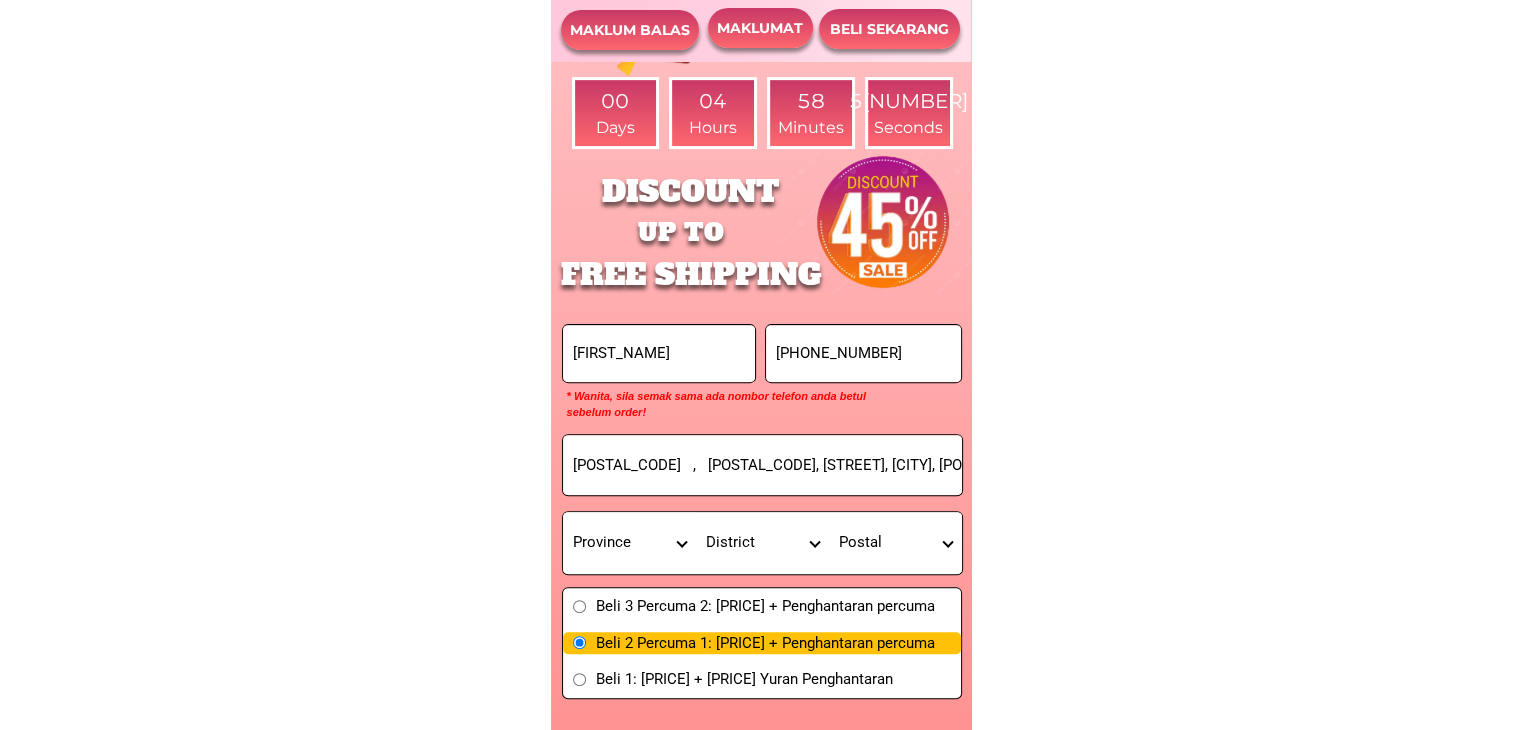 click on "[CITY] [CITY] [CITY] [CITY] [CITY] [CITY] [CITY] [CITY] [CITY] [CITY] [CITY] [CITY] [CITY] [CITY] [CITY] [CITY] [CITY] [CITY] [CITY] [CITY] [CITY] [CITY] [CITY] [CITY] [CITY] [CITY] [CITY] [CITY] [CITY] [CITY] [CITY] [CITY] [CITY] [CITY] [CITY]" at bounding box center [762, 543] 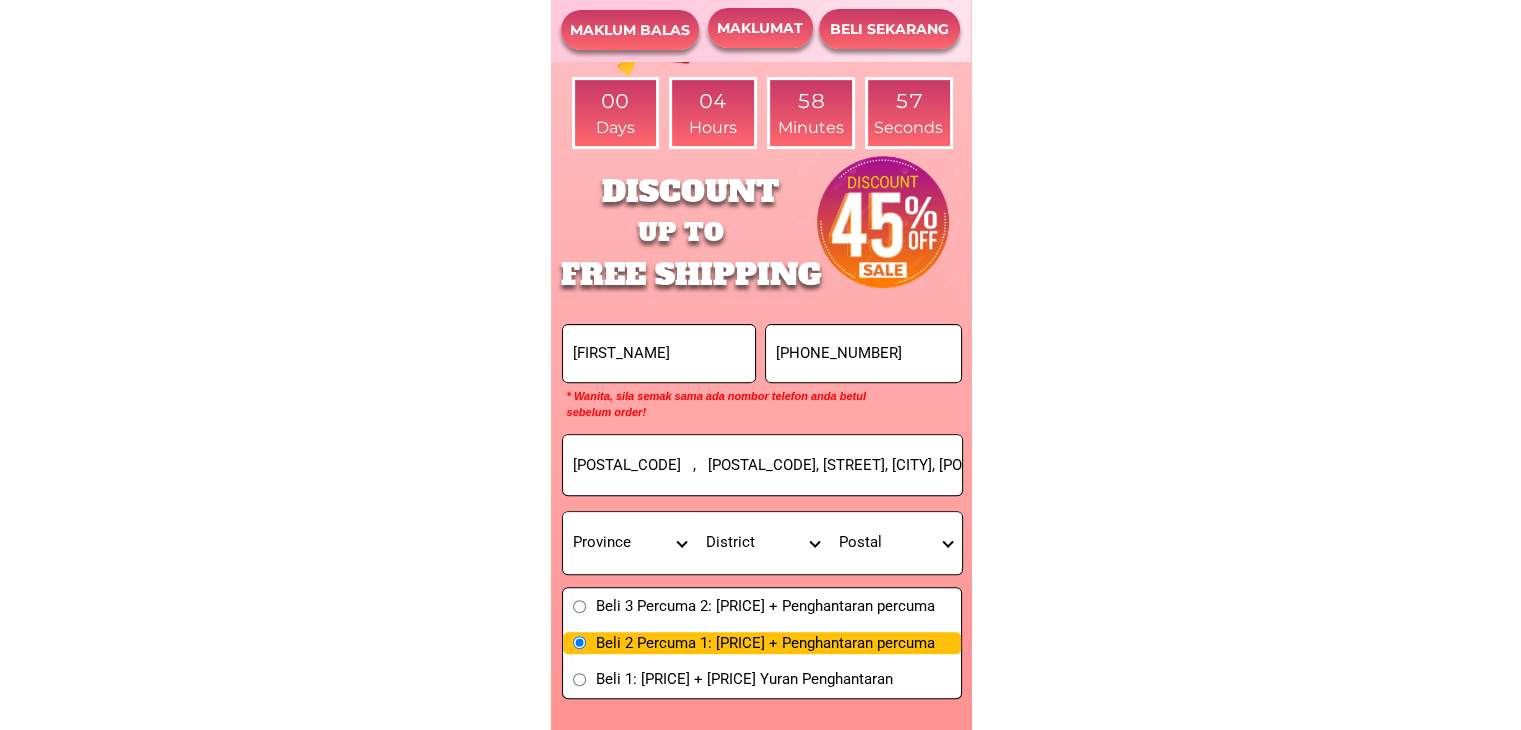 select on "[NUMBER]" 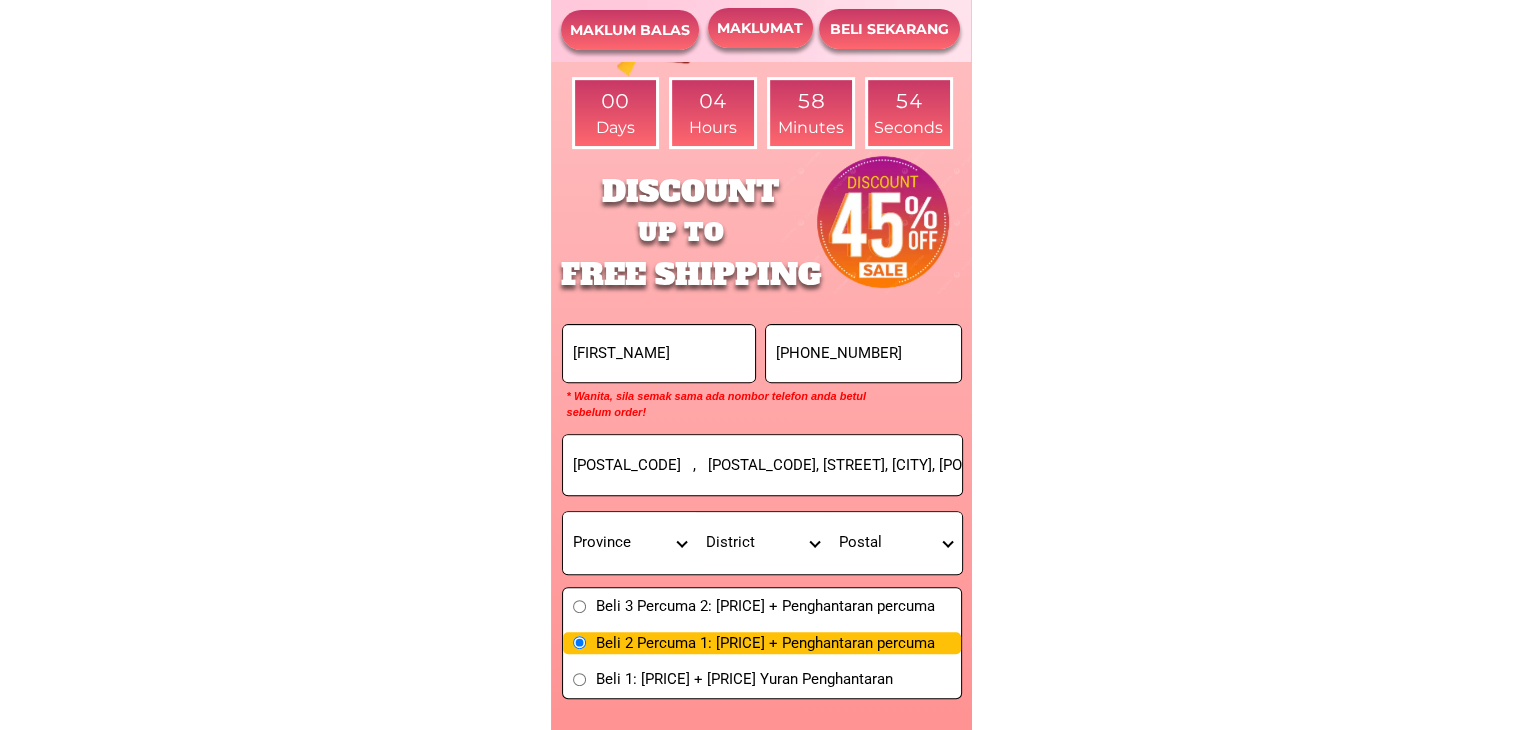 click on "Postal [POSTAL_CODE] [POSTAL_CODE] [POSTAL_CODE] [POSTAL_CODE]" at bounding box center (895, 543) 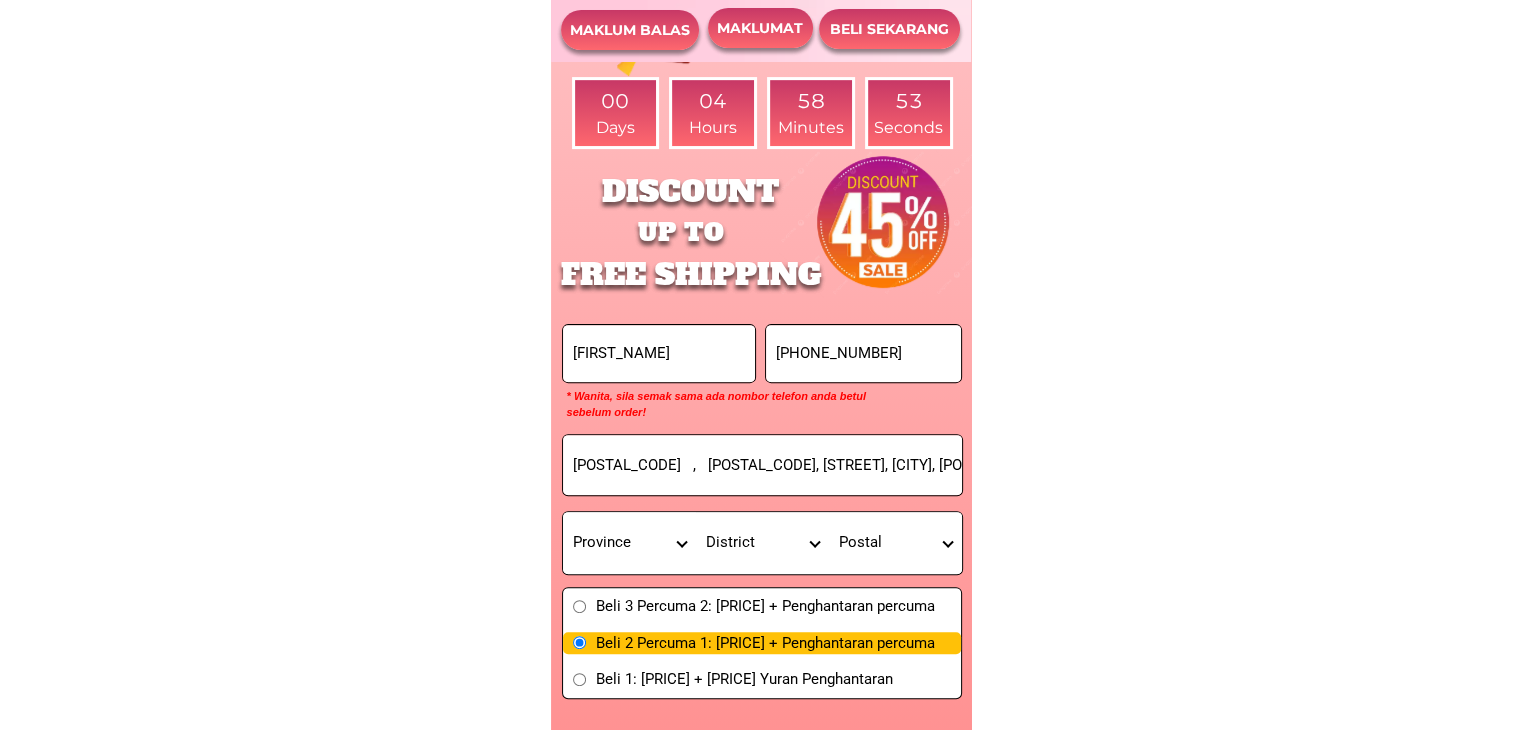select on "[POSTAL_CODE]" 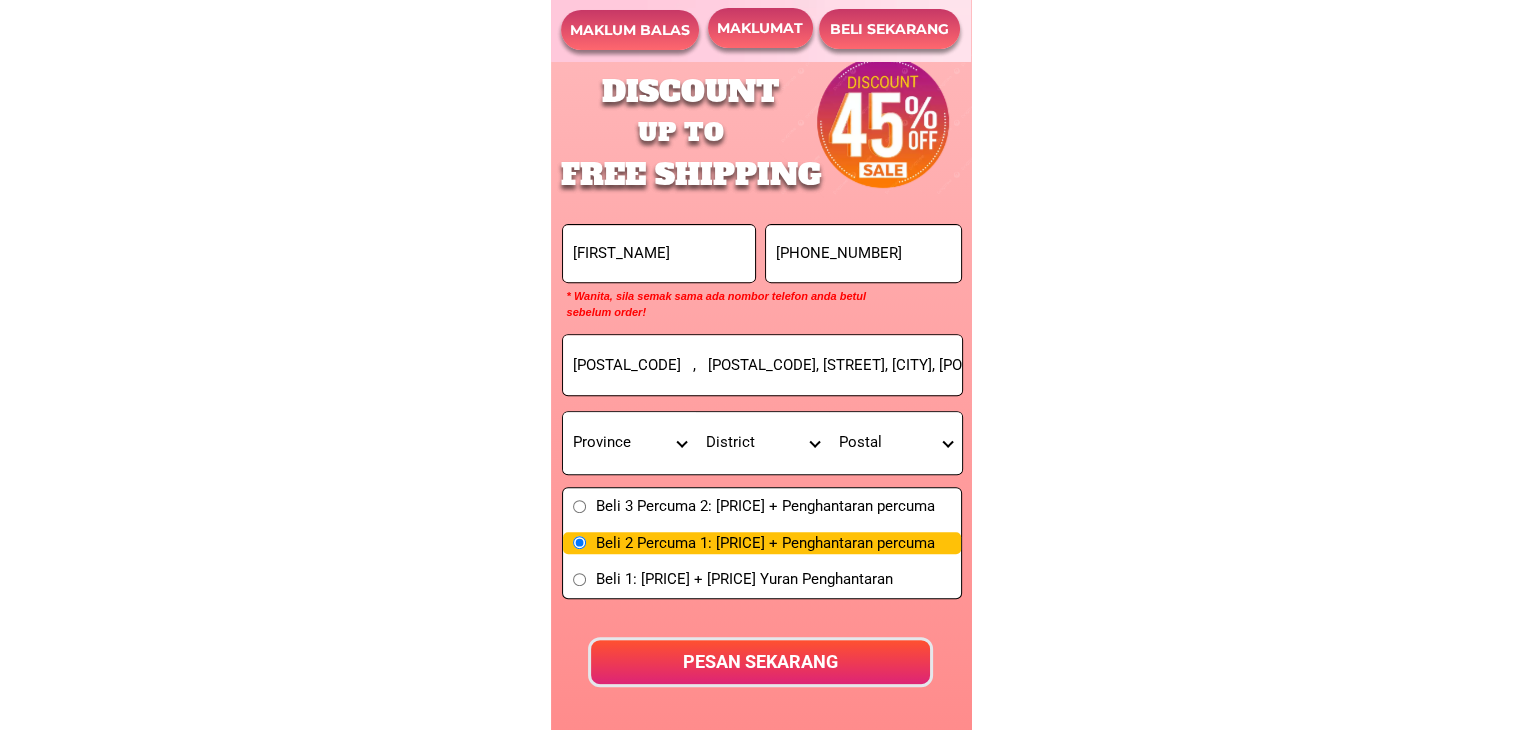 scroll, scrollTop: 8528, scrollLeft: 0, axis: vertical 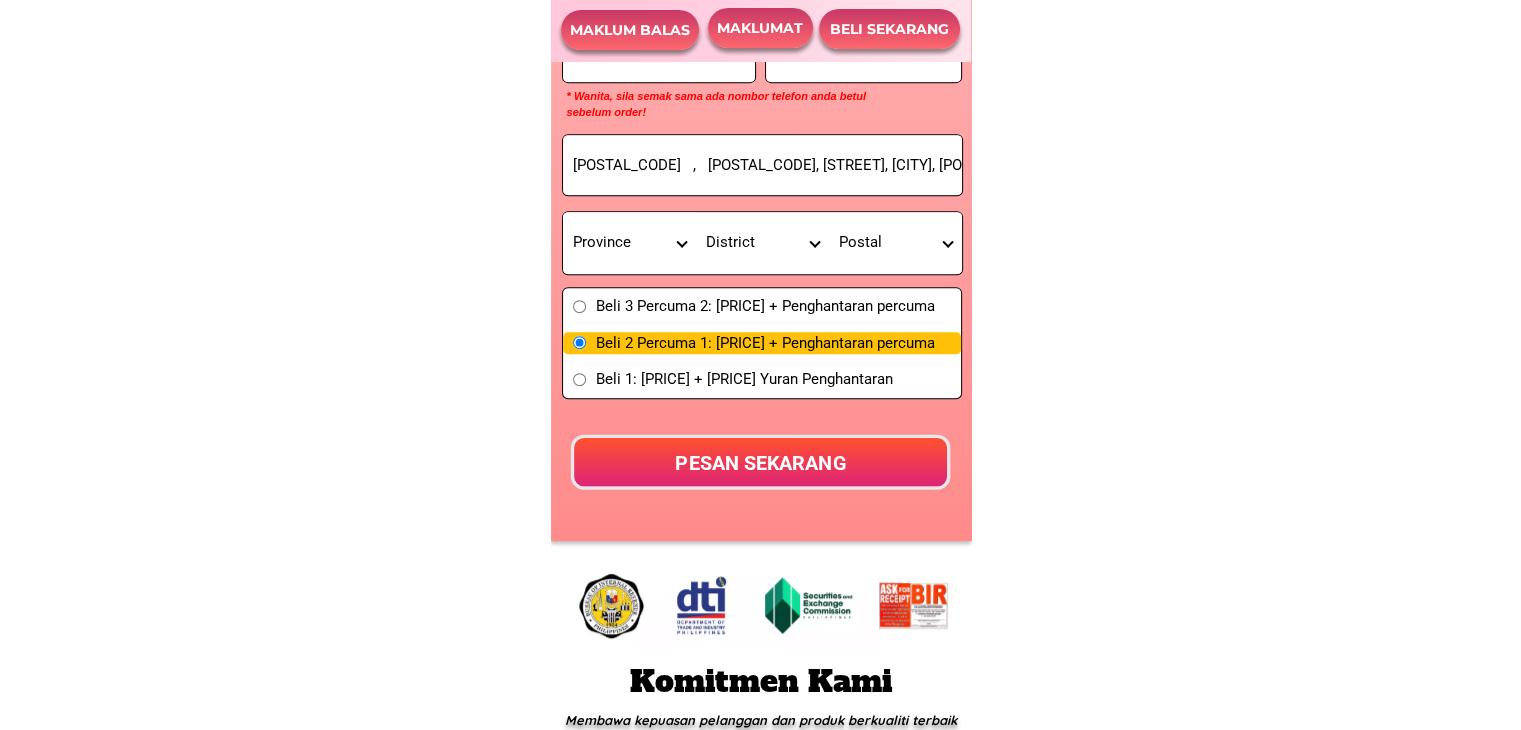 click on "PESAN SEKARANG" at bounding box center [761, 461] 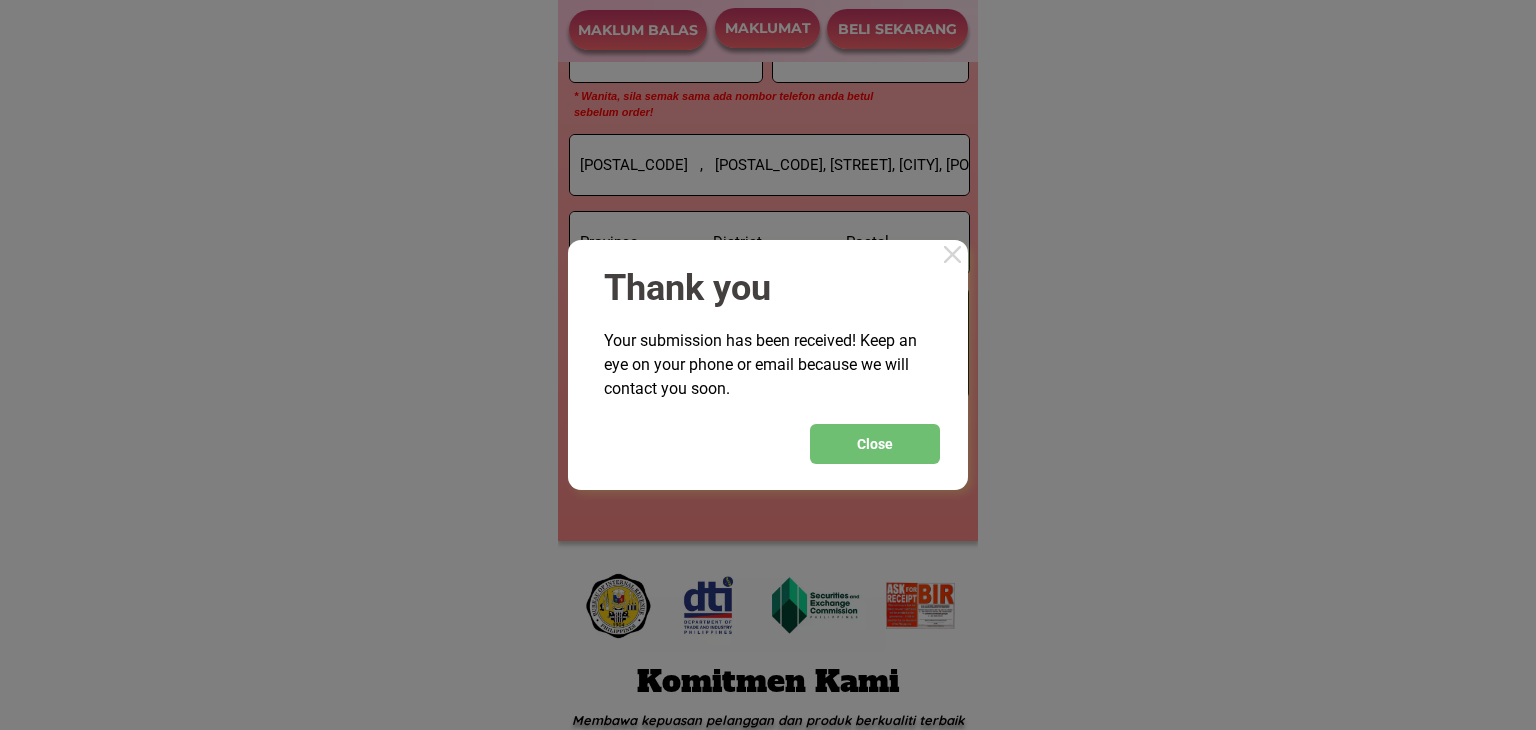 click on "Close" at bounding box center [875, 444] 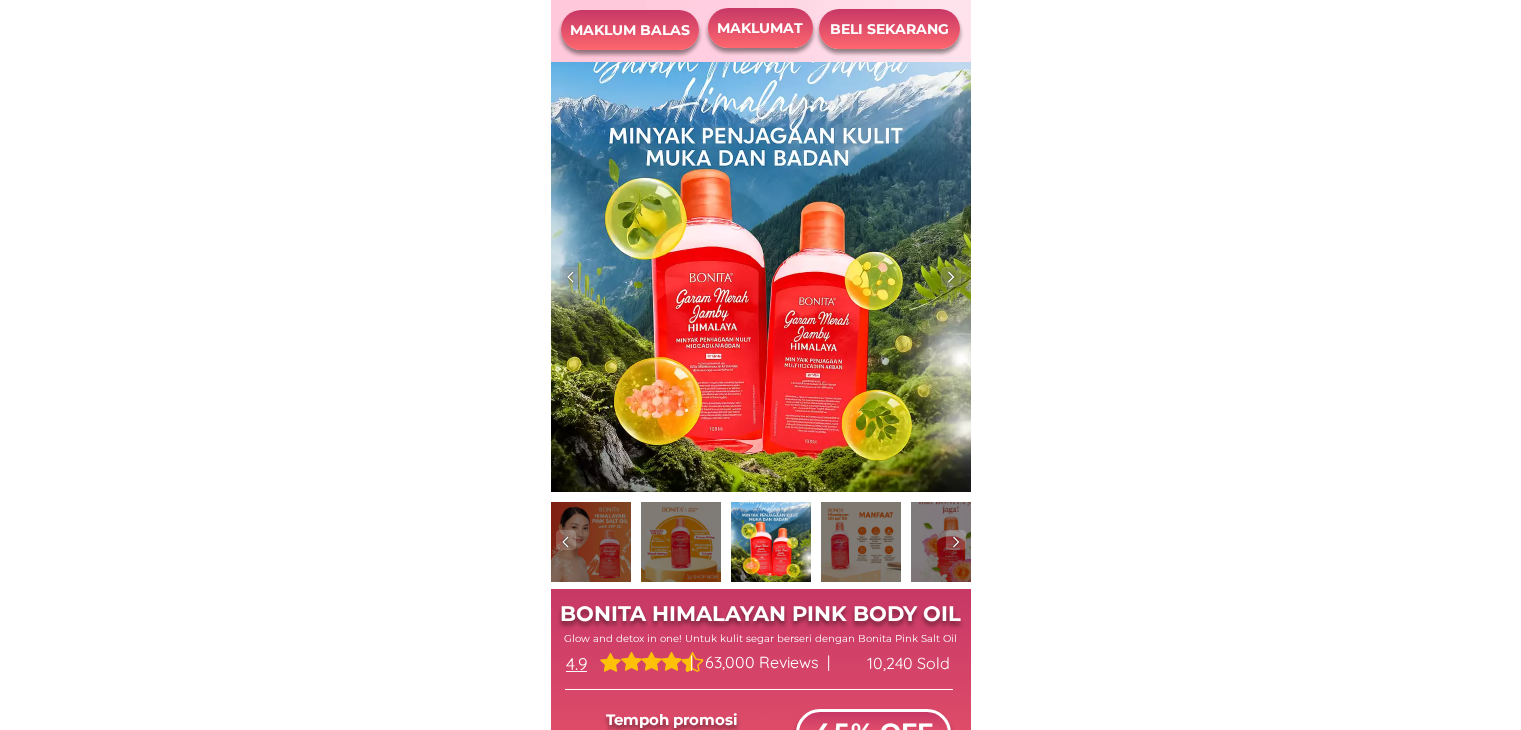 scroll, scrollTop: 8128, scrollLeft: 0, axis: vertical 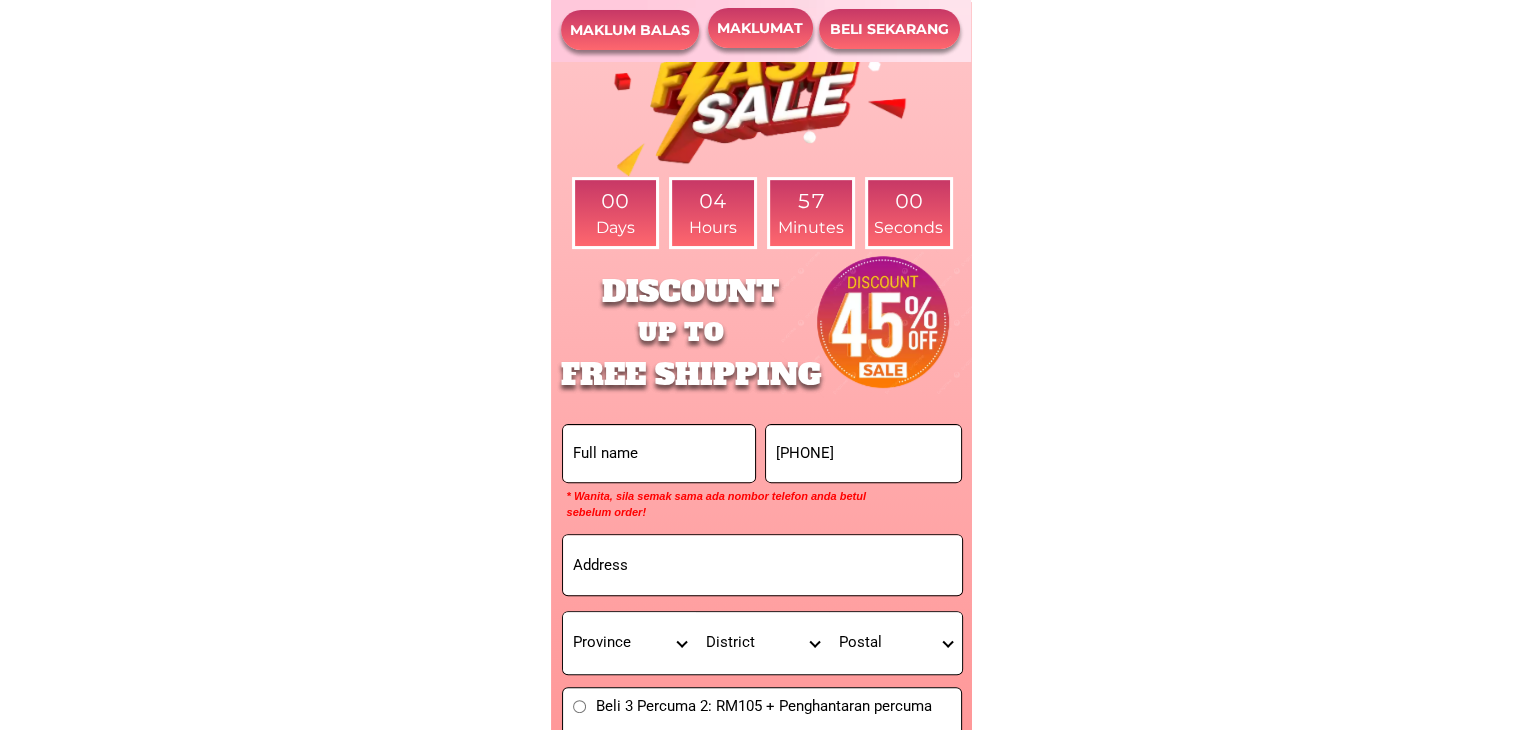 type on "[PHONE]" 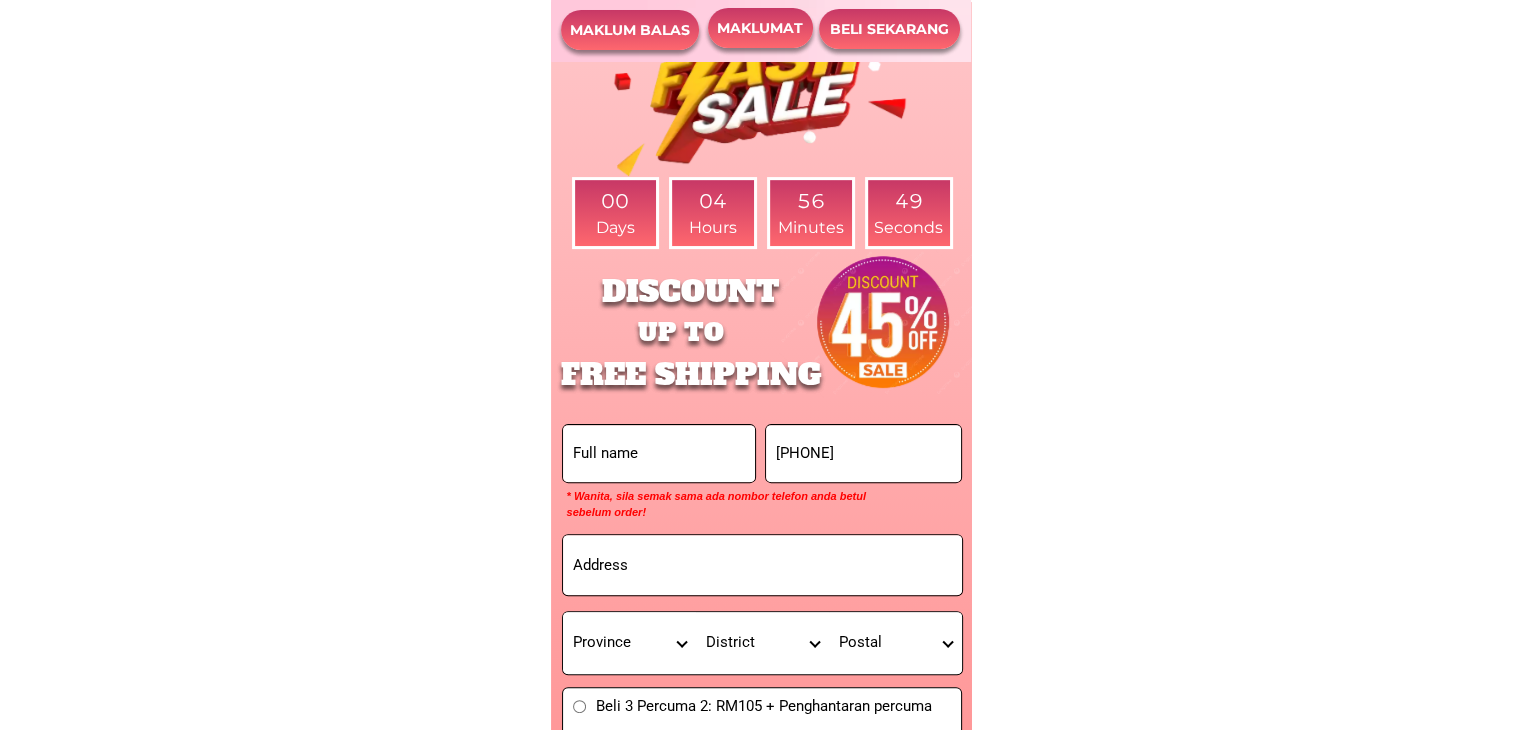 paste on "[FIRST] [LAST]" 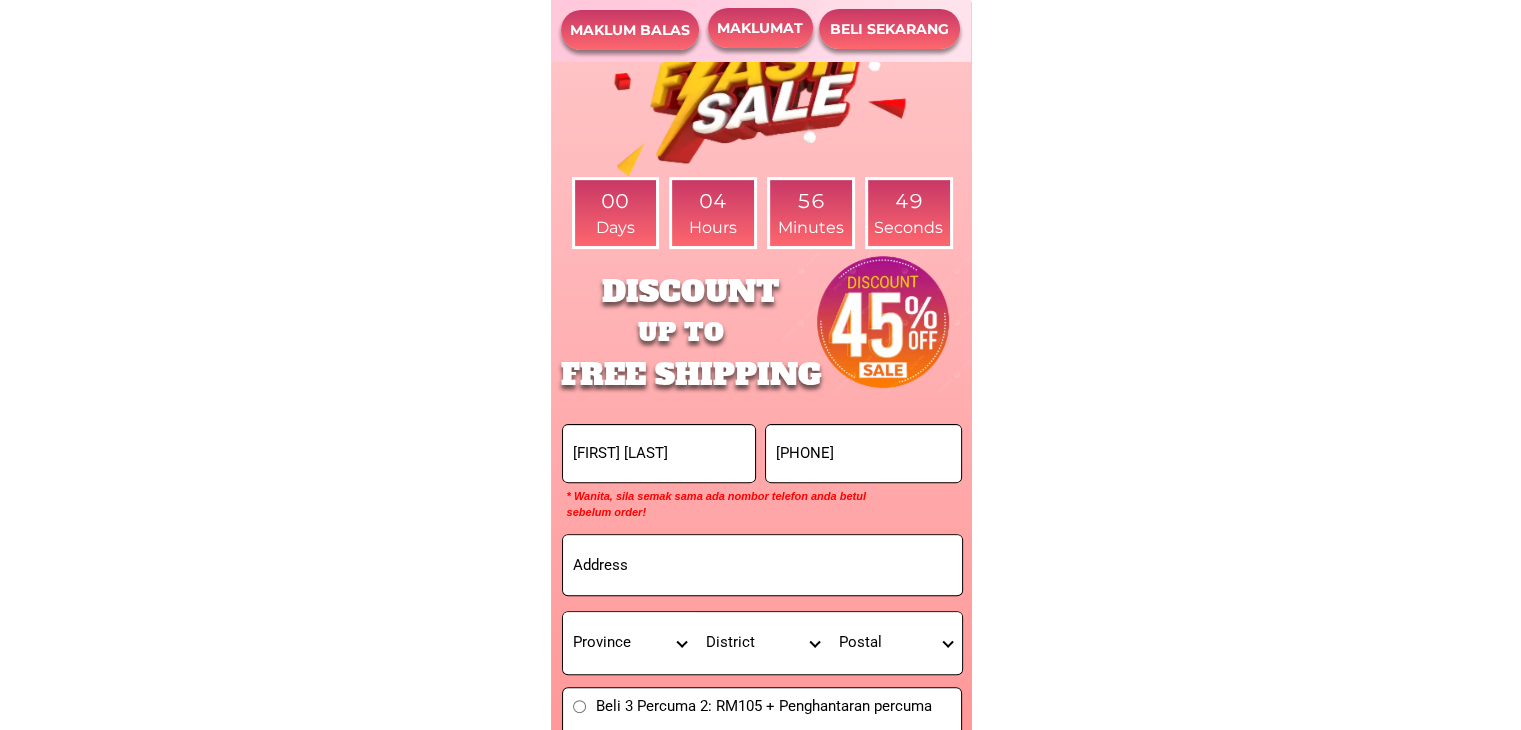 type on "[FIRST] [LAST]" 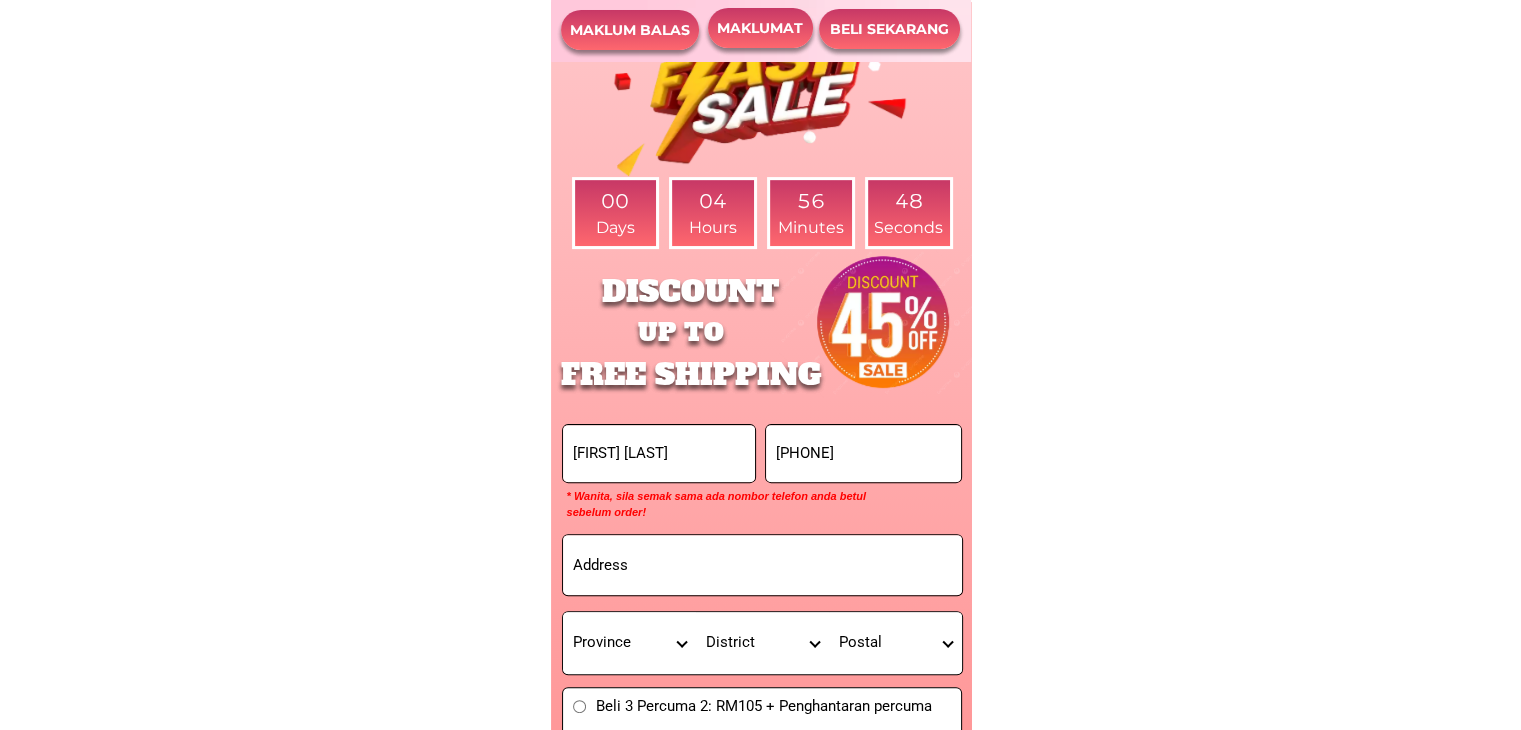 click at bounding box center (762, 565) 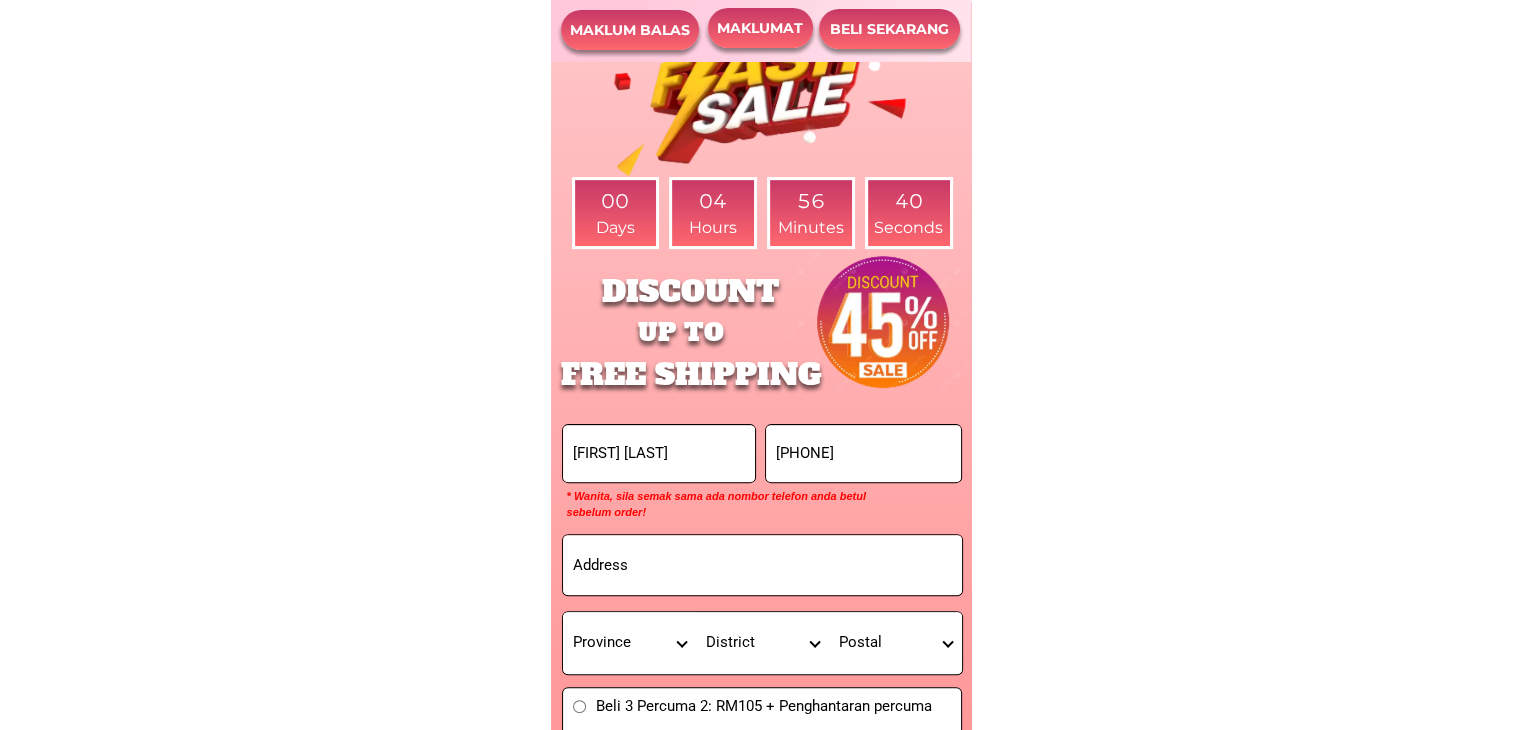 paste on "Jnt Matunggong Kudat Sabah [POSTAL_CODE]" 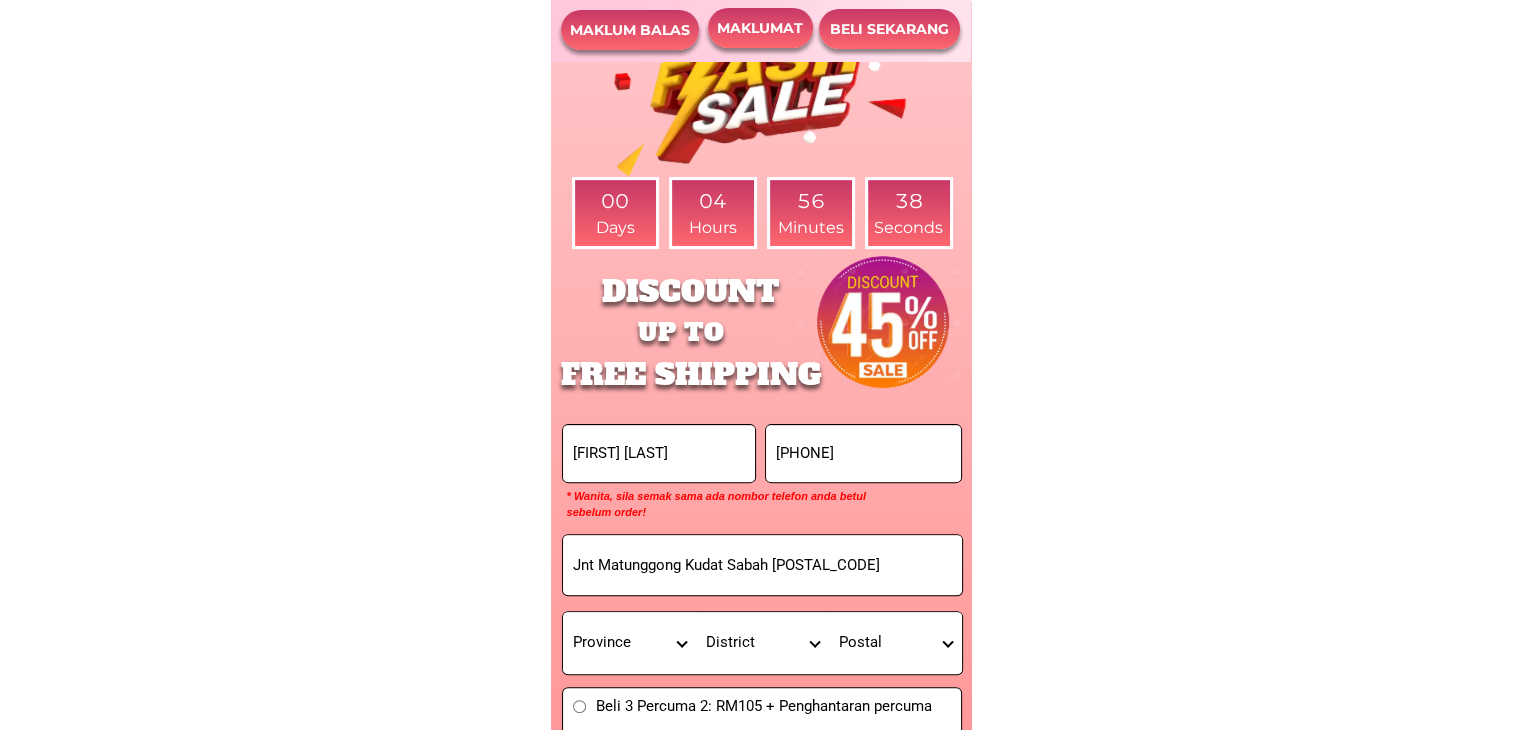 type on "Jnt Matunggong Kudat Sabah [POSTAL_CODE]" 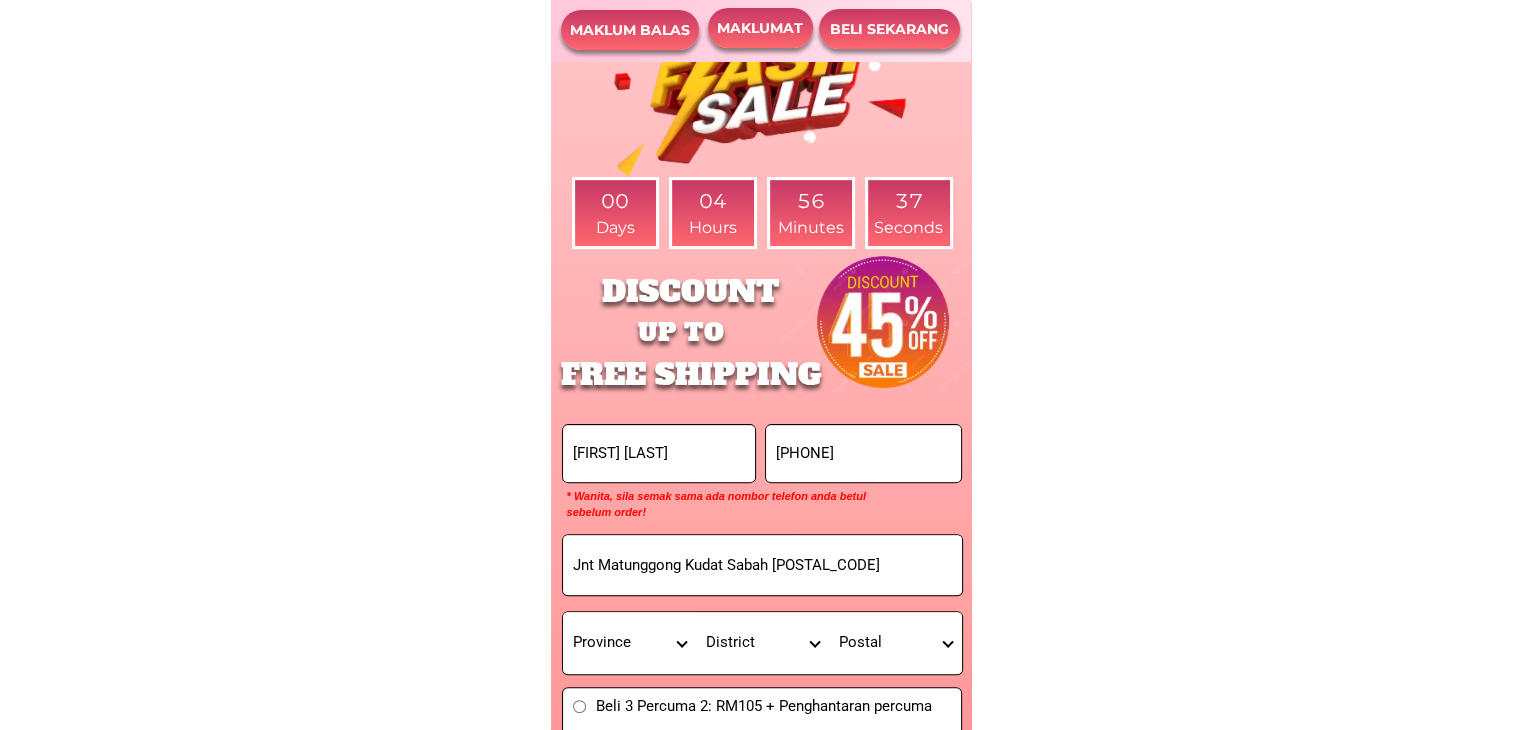 select on "60_R3879783" 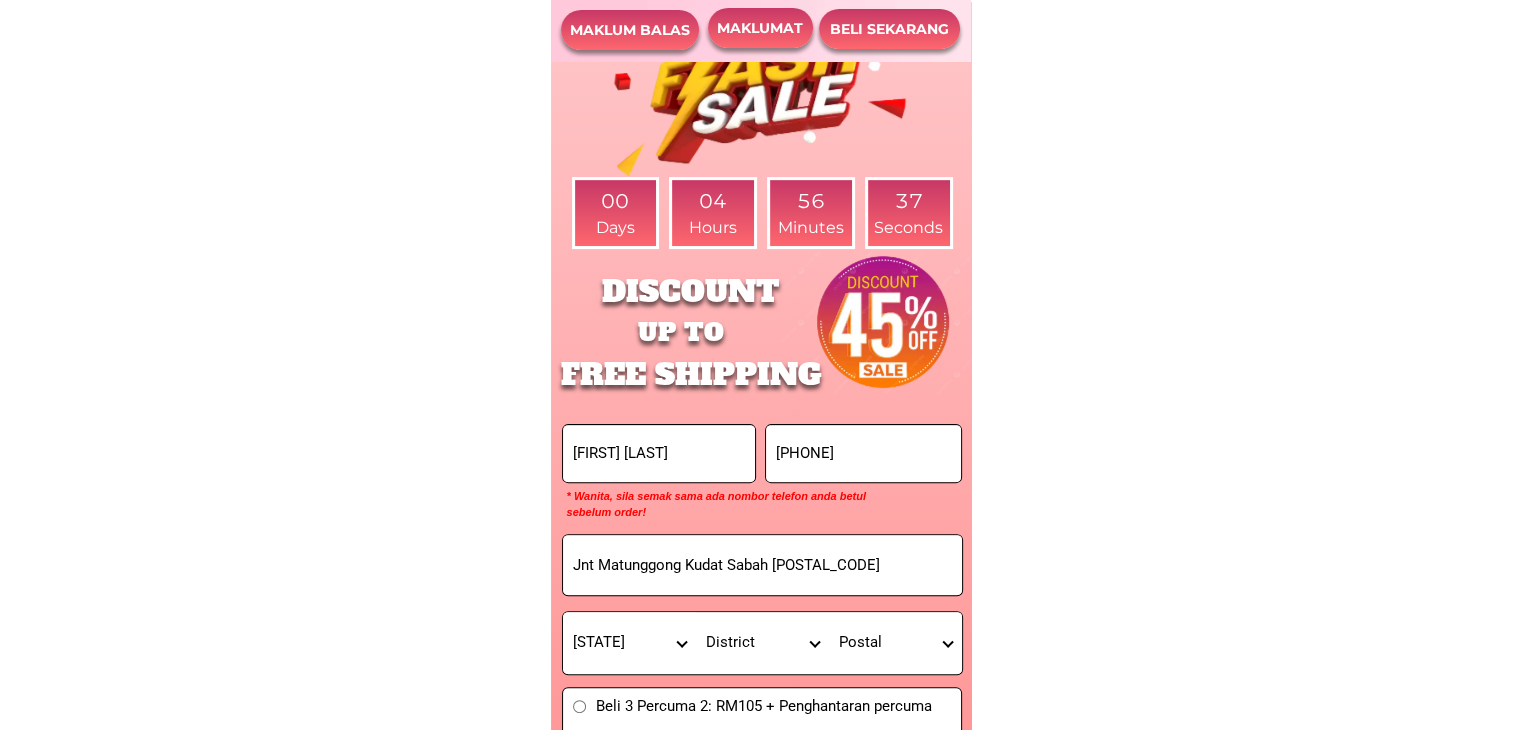 click on "[STATE] [STATE] [STATE] [STATE] [STATE] [STATE] [STATE] [STATE] [STATE] [STATE] [STATE] [STATE] [STATE] [STATE] [STATE]" at bounding box center [629, 643] 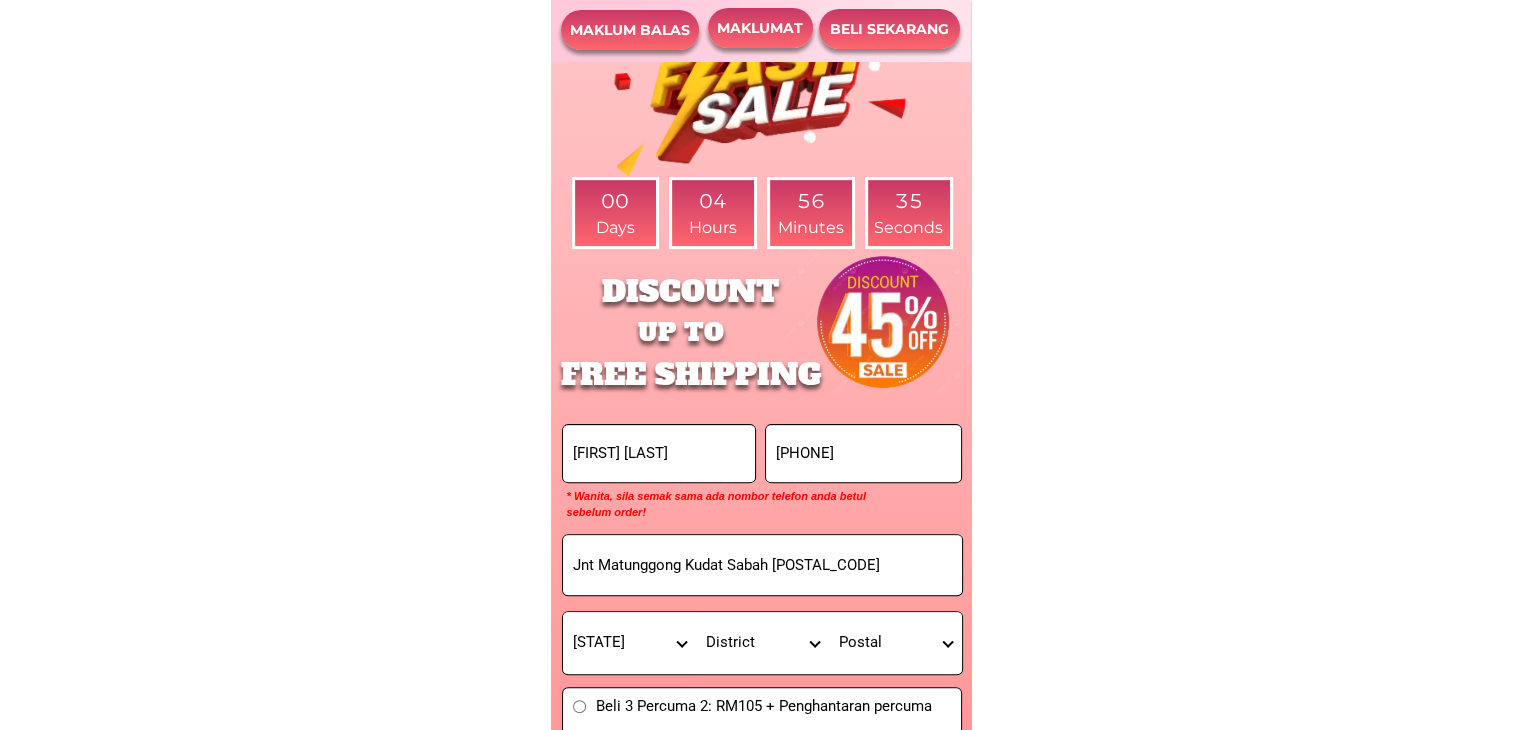 click on "[CITY] [CITY] [CITY] [CITY] [CITY] [CITY] [CITY] [CITY] [CITY] [CITY] [CITY] [CITY] [CITY] [CITY] [CITY] [CITY] [CITY] [CITY] [CITY] [CITY] [CITY] [CITY] [CITY] [CITY] [CITY] [CITY] [CITY] [CITY] [CITY] [CITY] [CITY] [CITY] [CITY]" at bounding box center (762, 643) 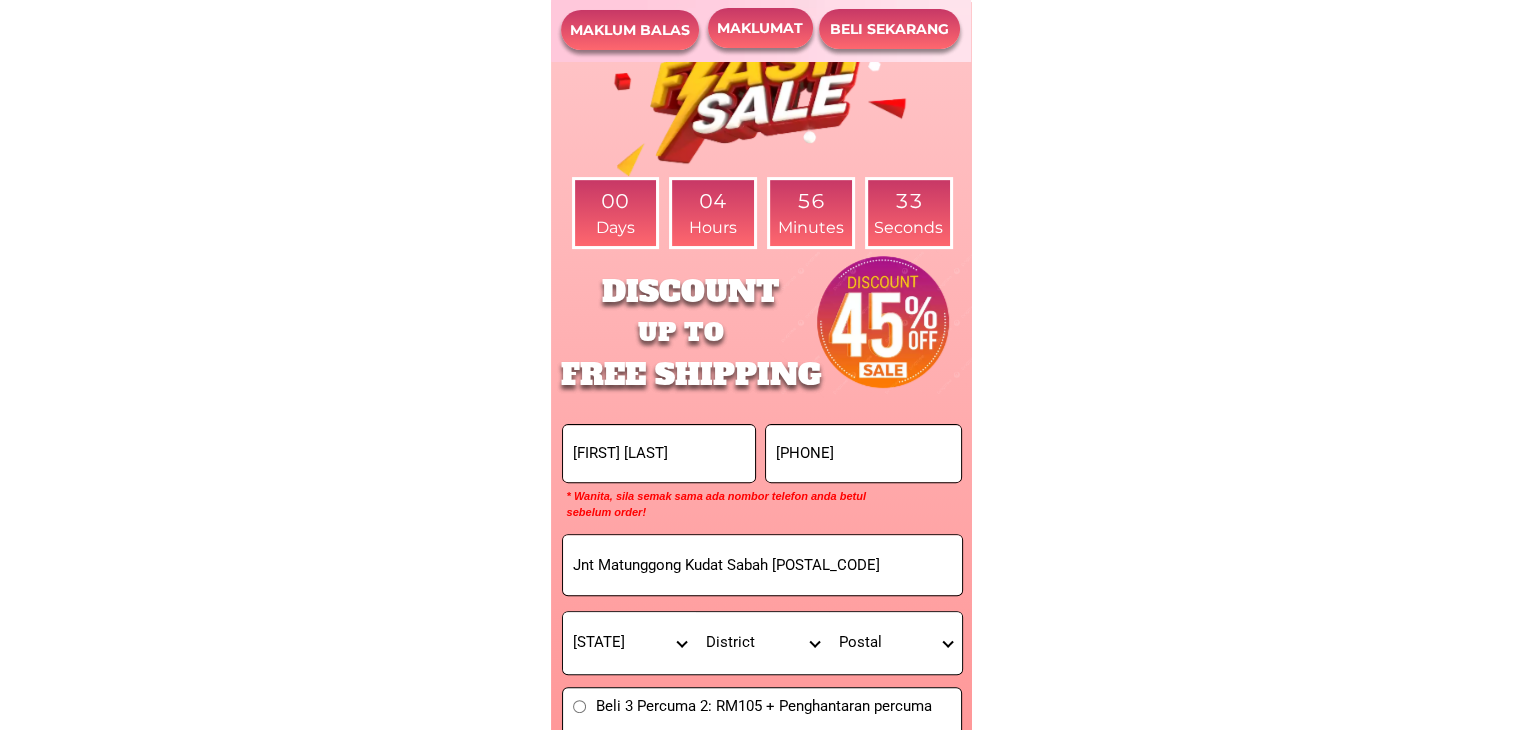 select on "[POSTAL_CODE]" 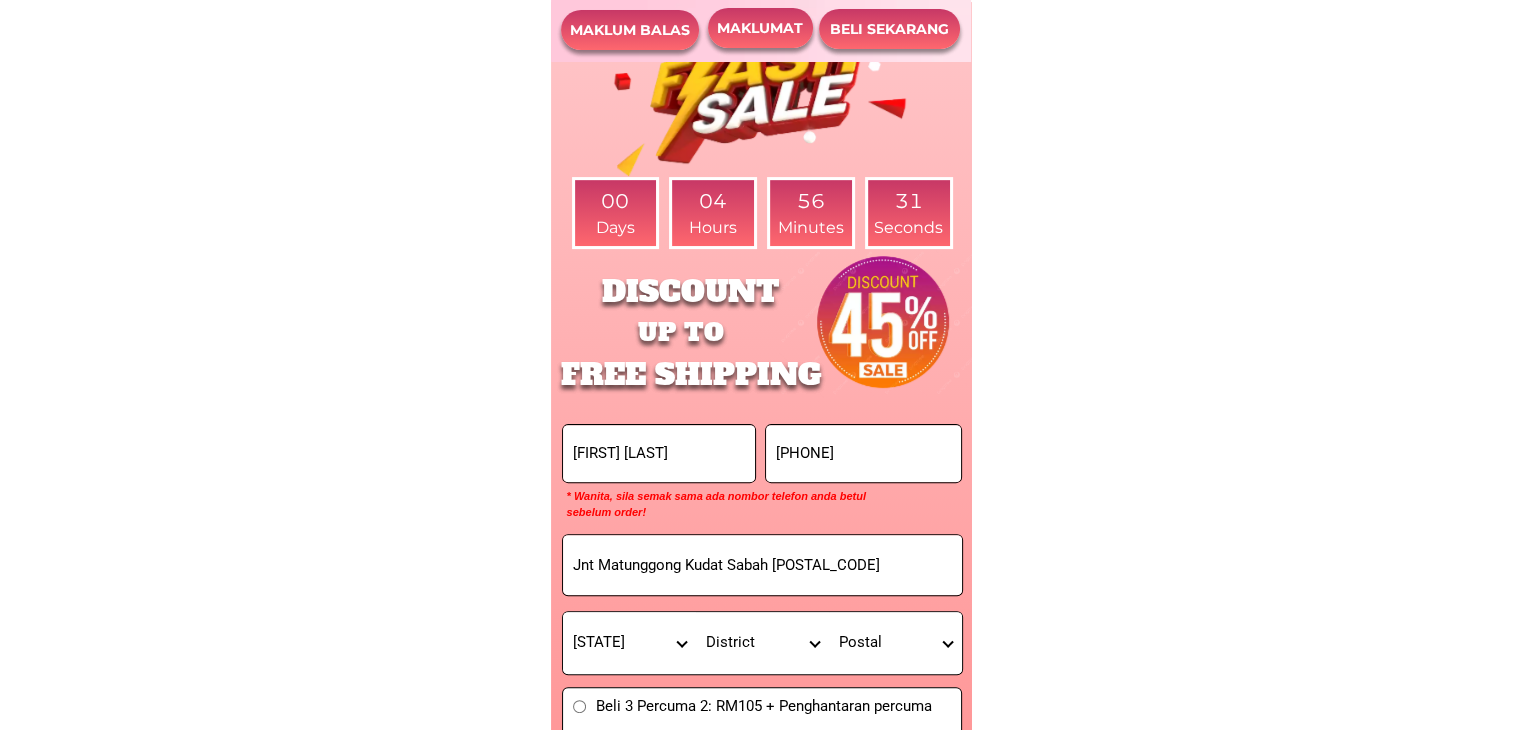 click on "Postal 89050 89059 89057 89058" at bounding box center [895, 643] 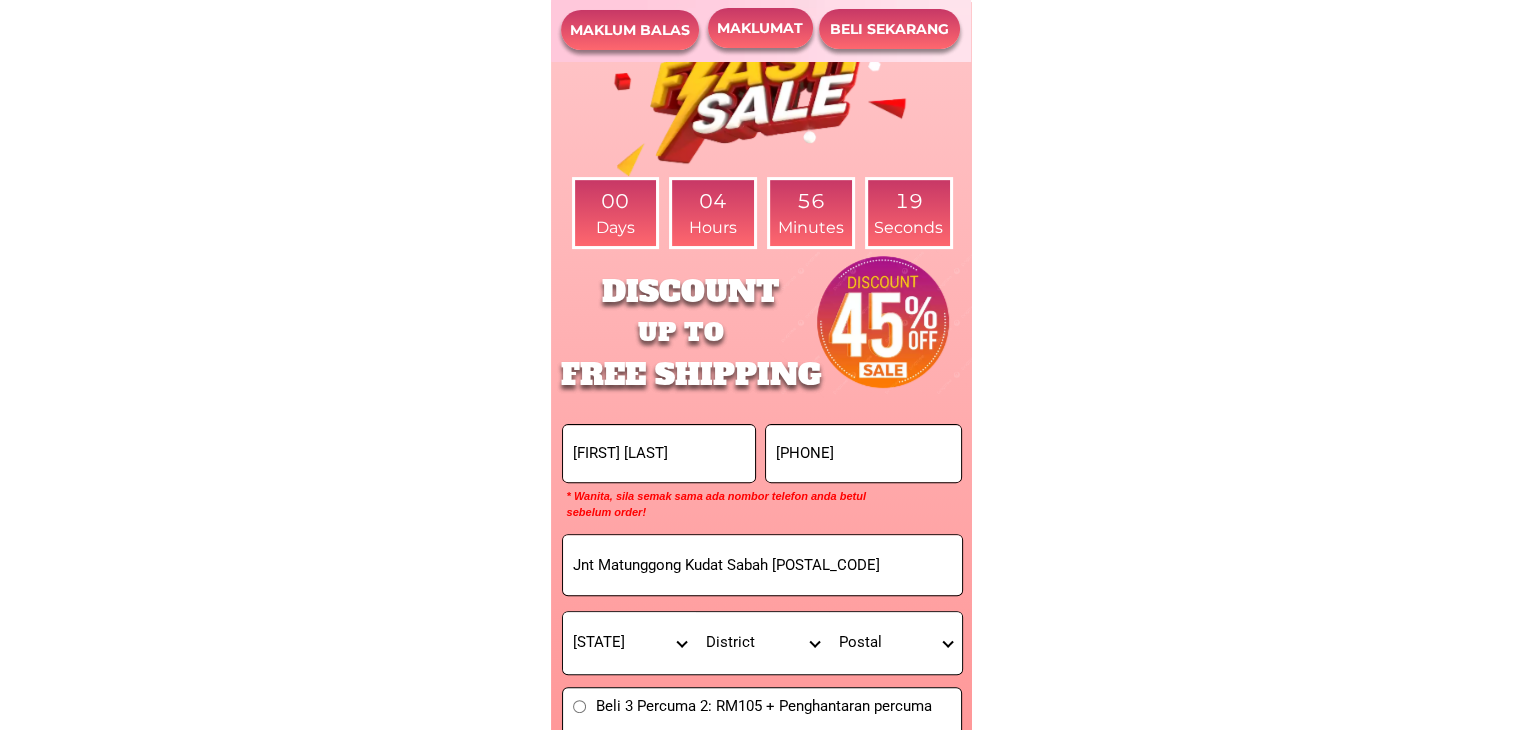 select on "89058" 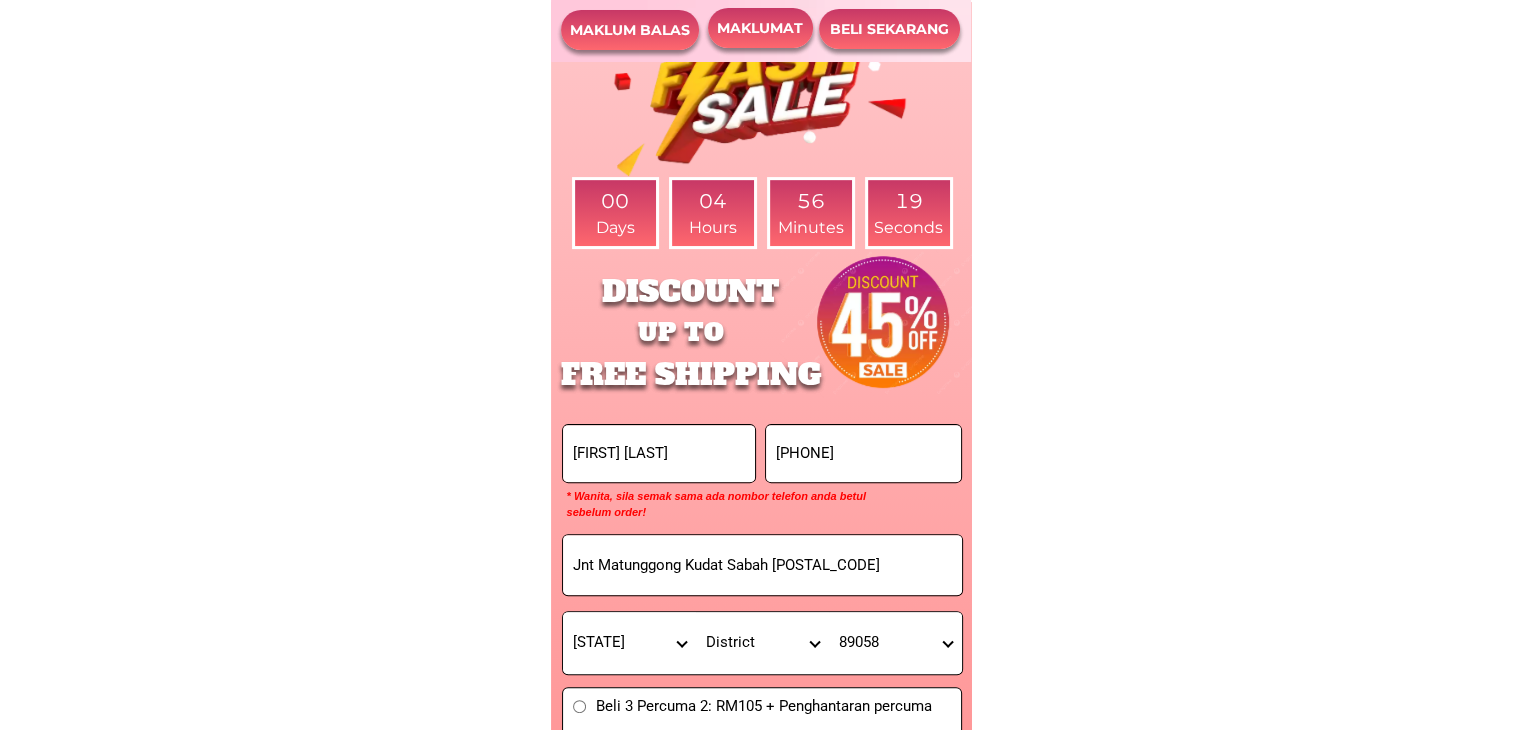 click on "Postal 89050 89059 89057 89058" at bounding box center (895, 643) 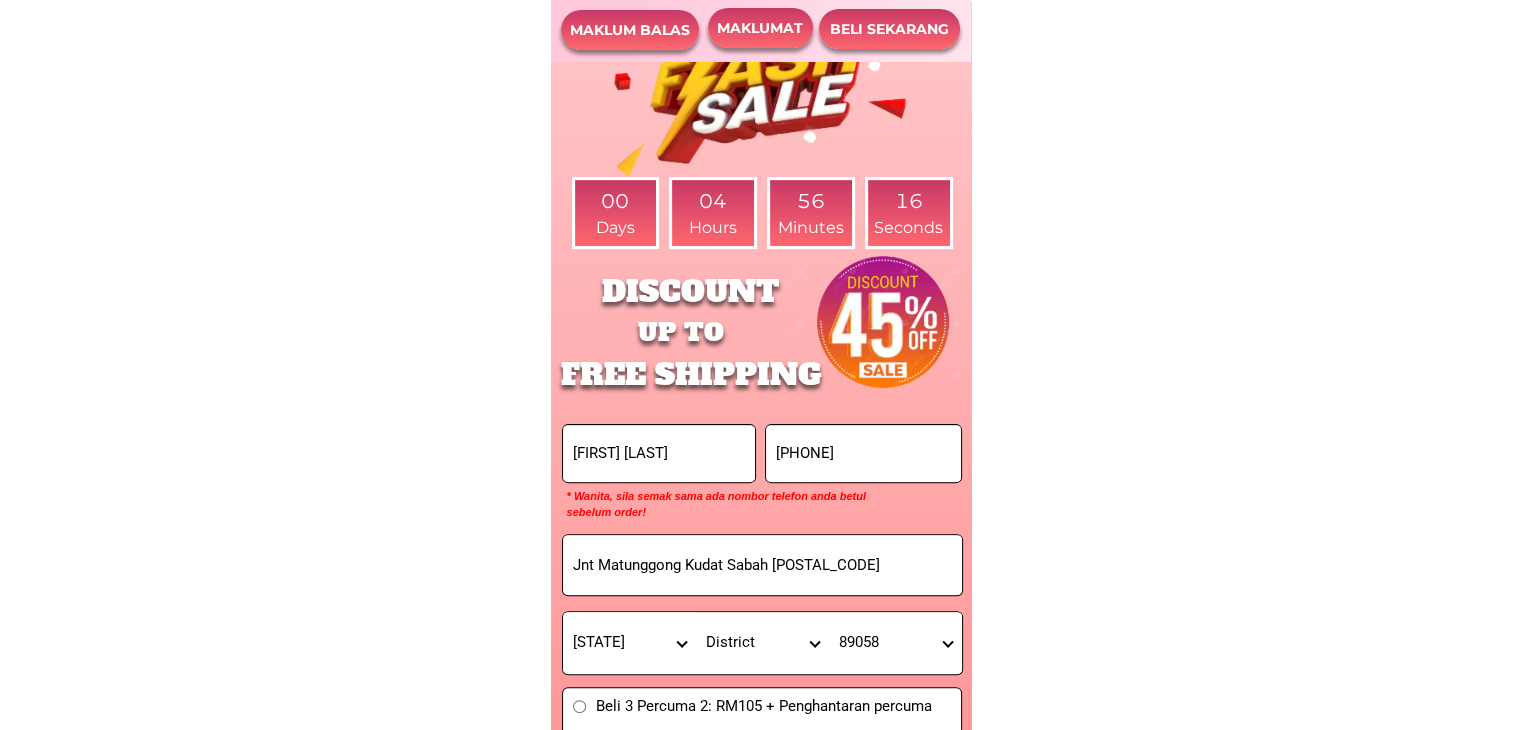 drag, startPoint x: 792, startPoint y: 566, endPoint x: 844, endPoint y: 577, distance: 53.15073 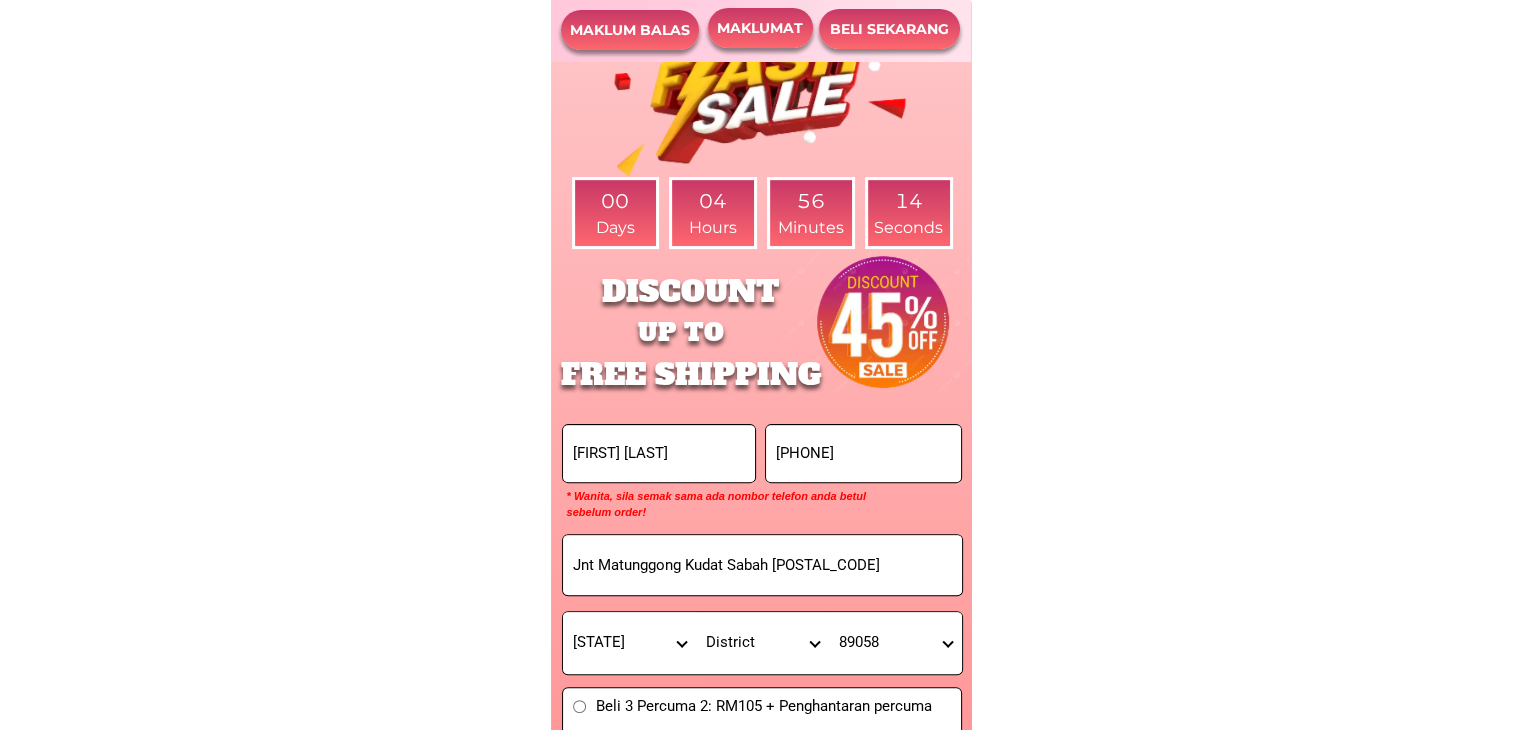 scroll, scrollTop: 8228, scrollLeft: 0, axis: vertical 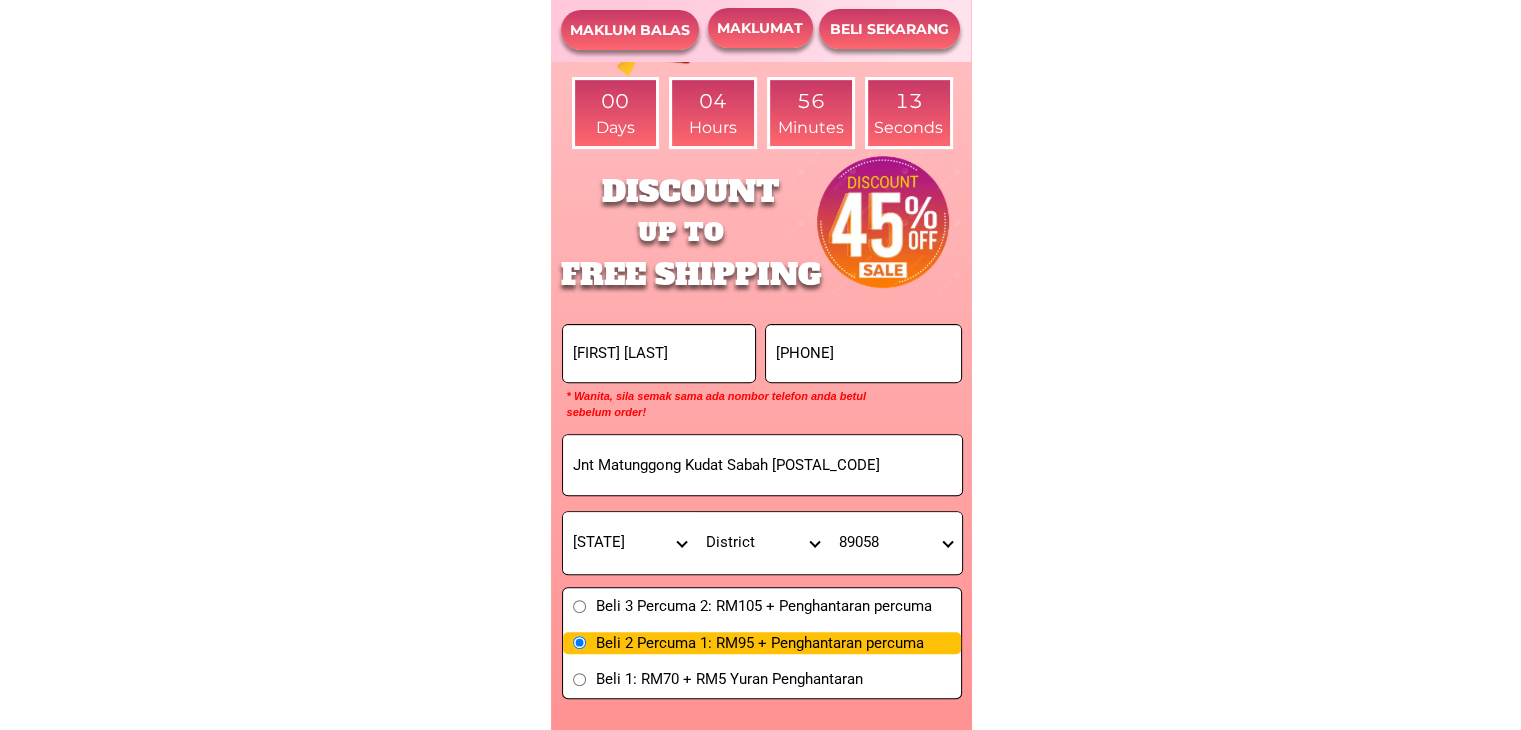 type on "Jnt Matunggong Kudat Sabah 89058" 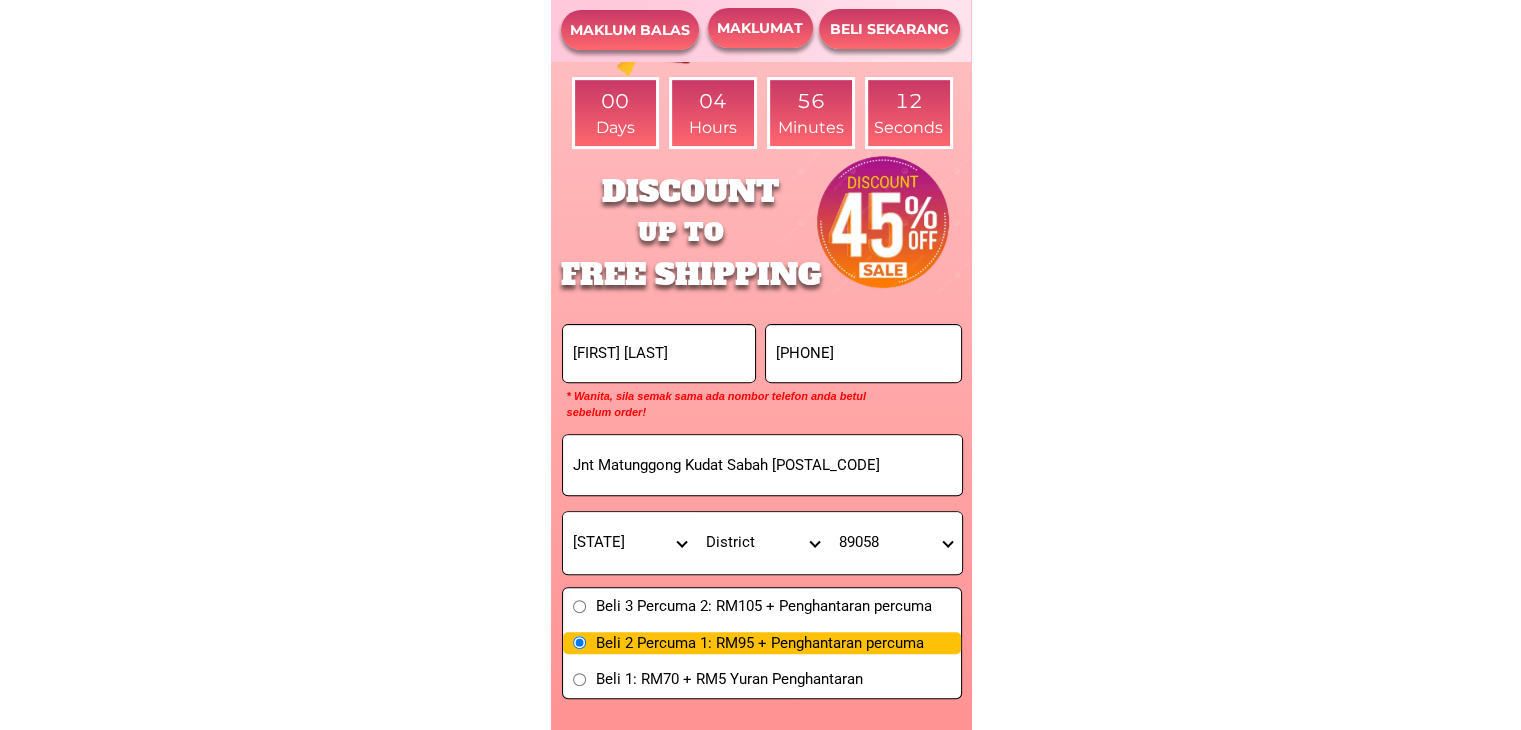 click on "Beli 3 Percuma 2: [PRICE] + Penghantaran percuma" at bounding box center [762, 606] 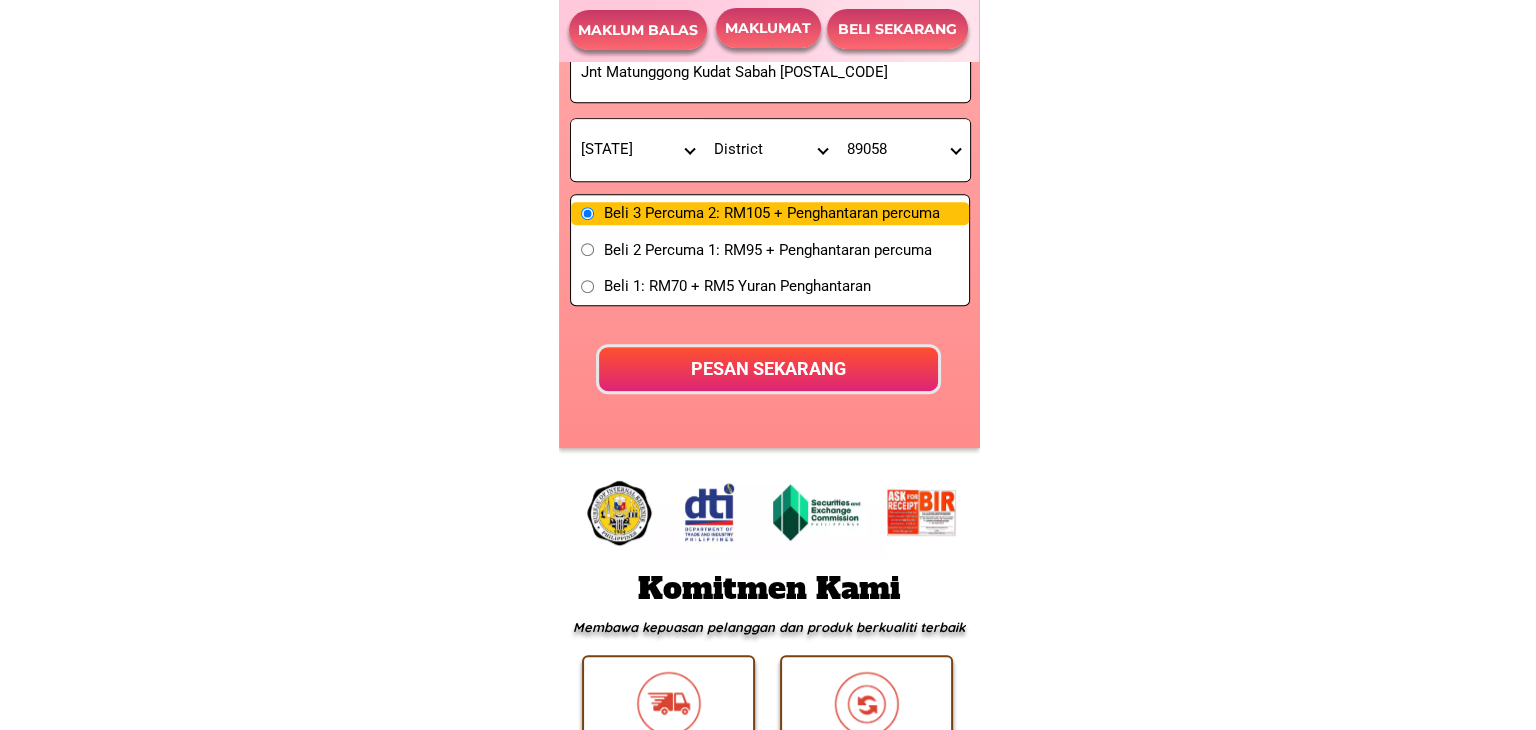 scroll, scrollTop: 8628, scrollLeft: 0, axis: vertical 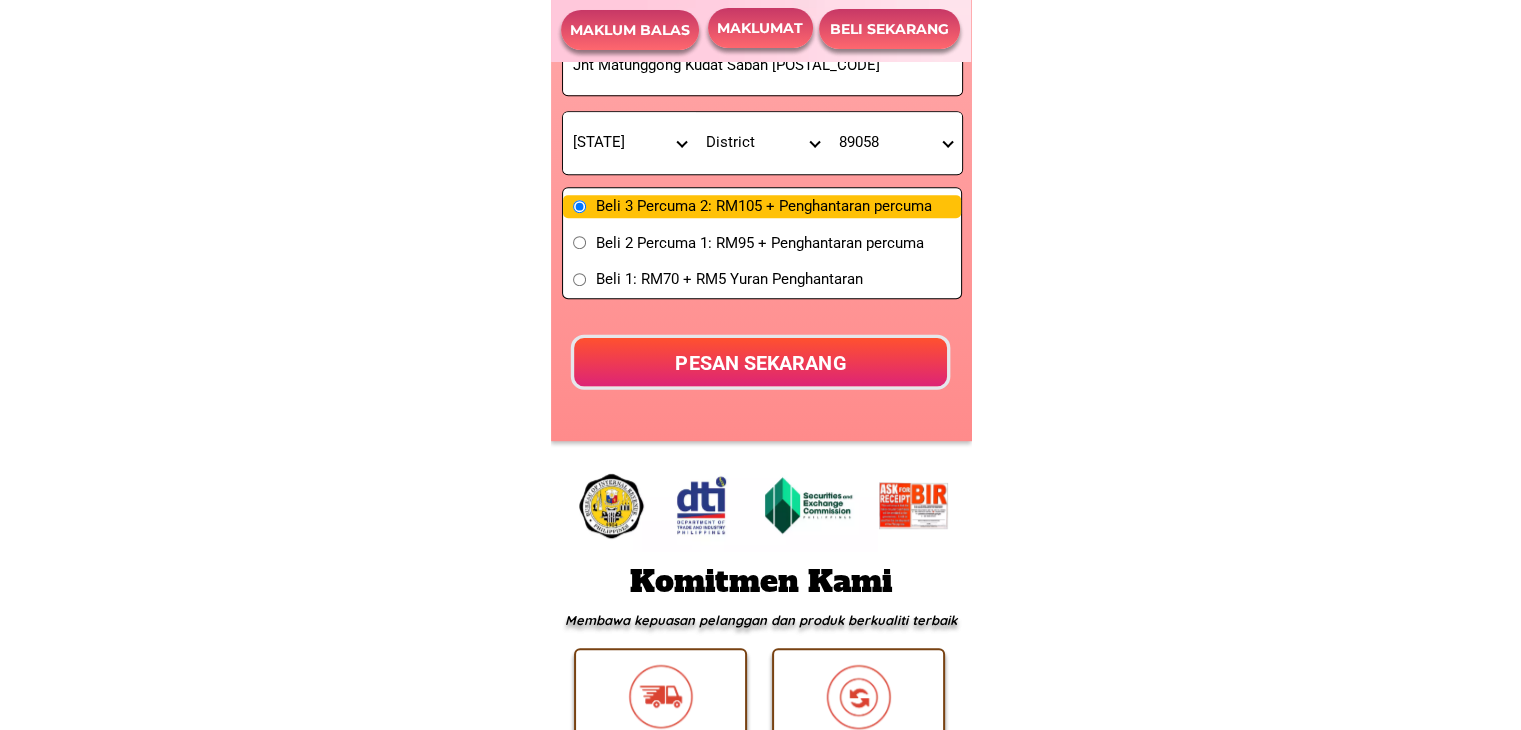 click on "PESAN SEKARANG" at bounding box center (760, 362) 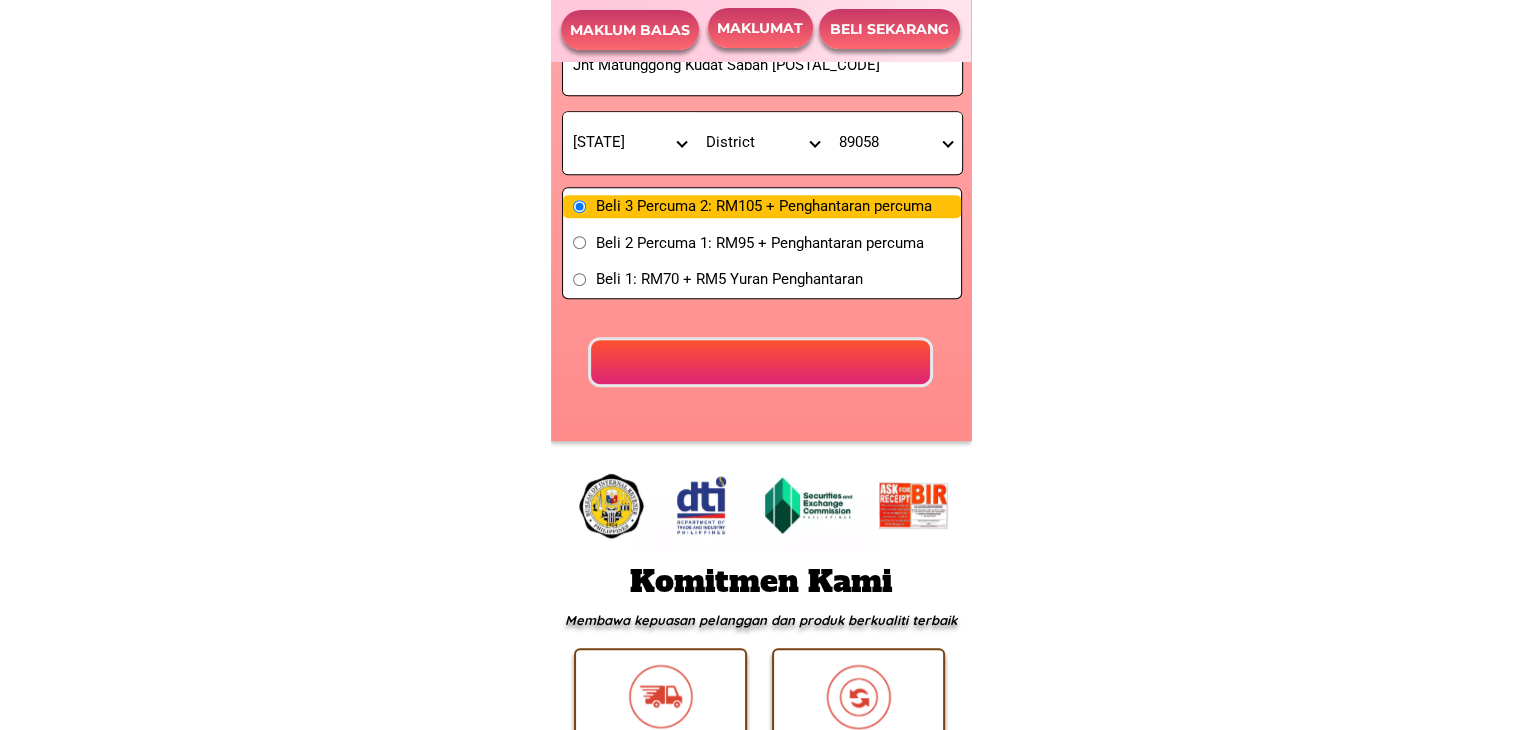 radio on "true" 